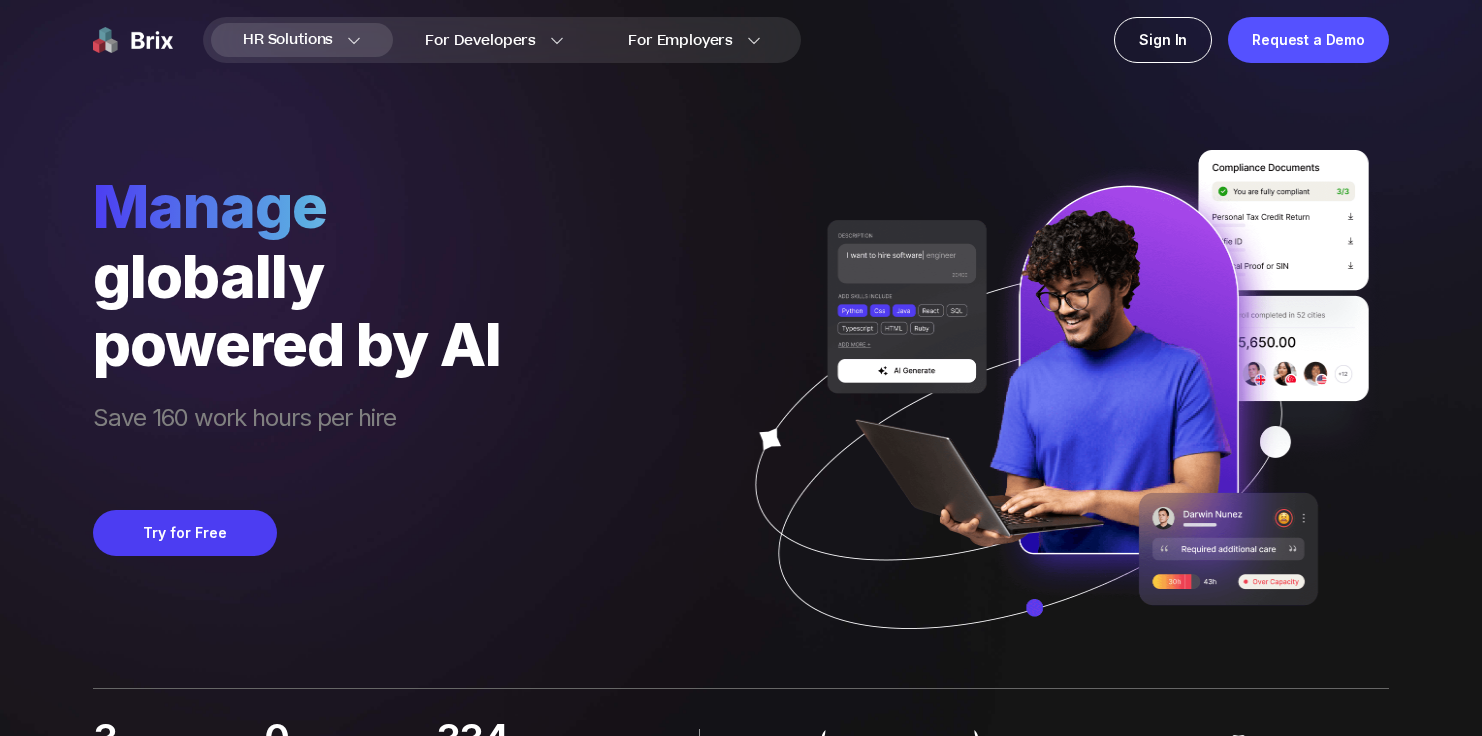 scroll, scrollTop: 0, scrollLeft: 0, axis: both 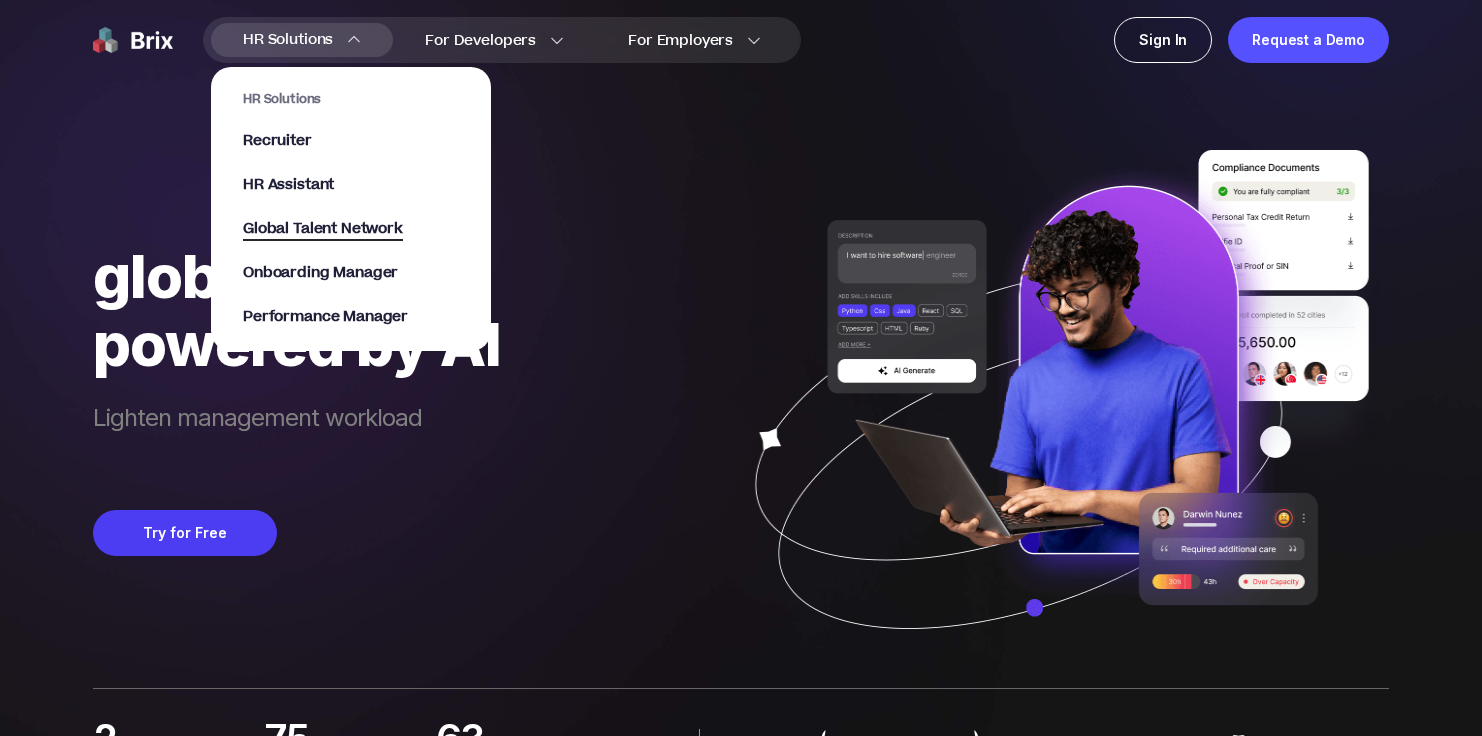 click on "Global Talent Network" at bounding box center (323, 229) 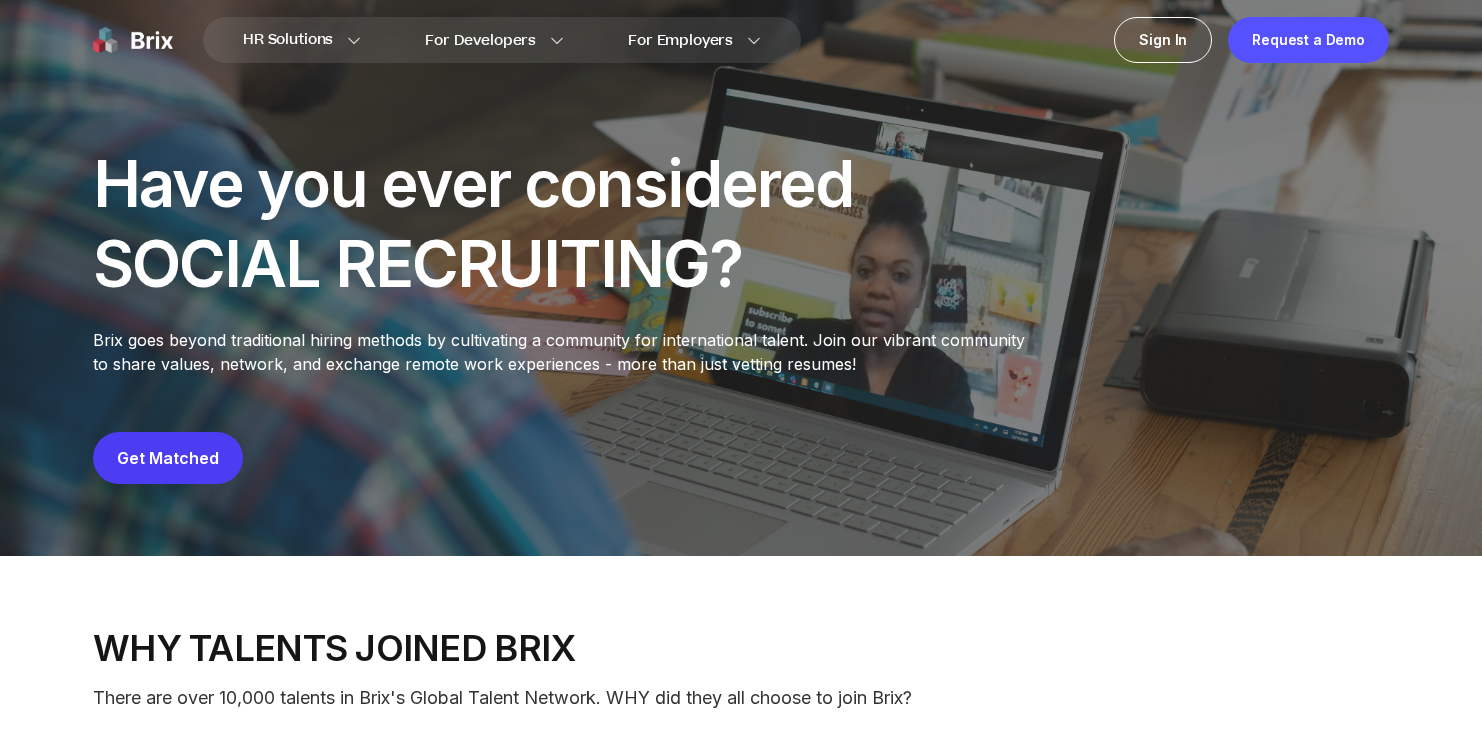 click on "Get Matched" at bounding box center (168, 458) 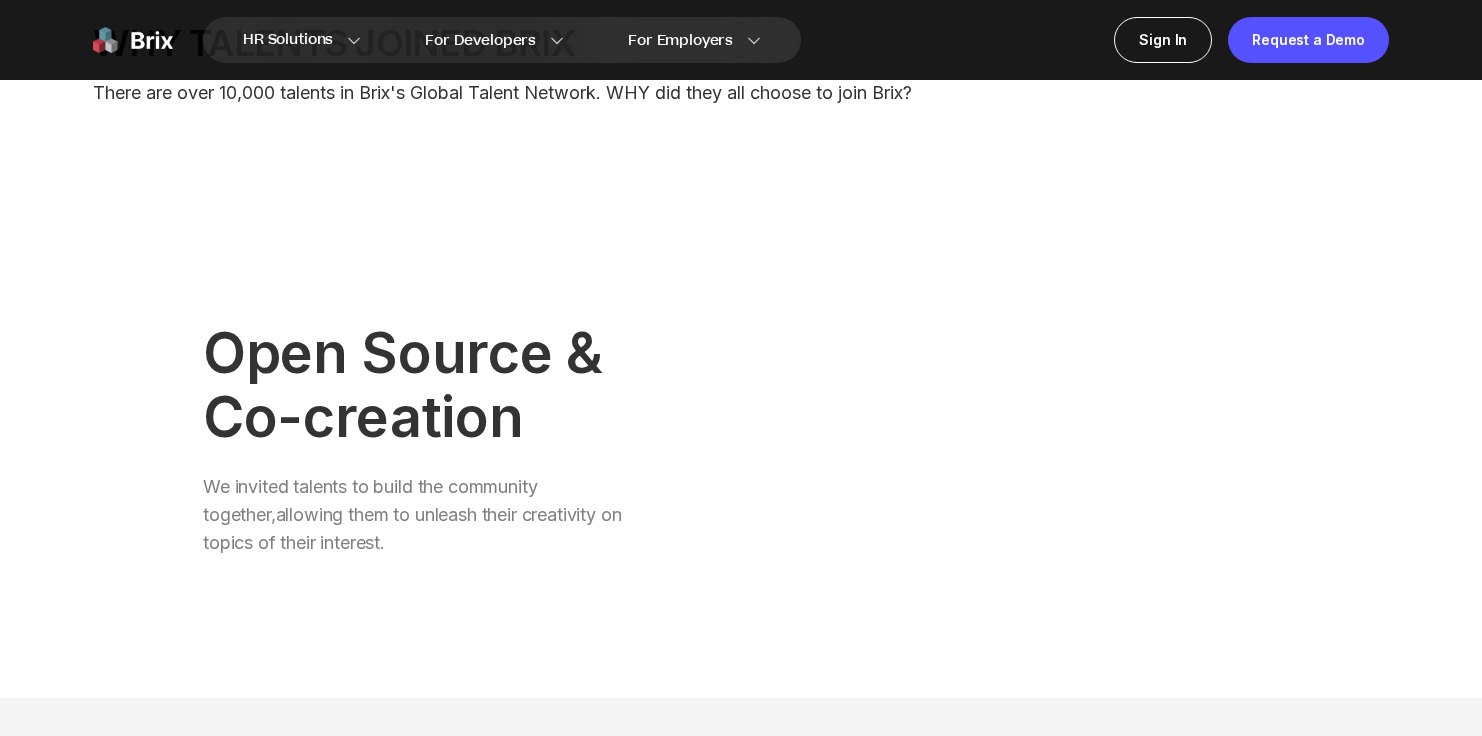 scroll, scrollTop: 183, scrollLeft: 0, axis: vertical 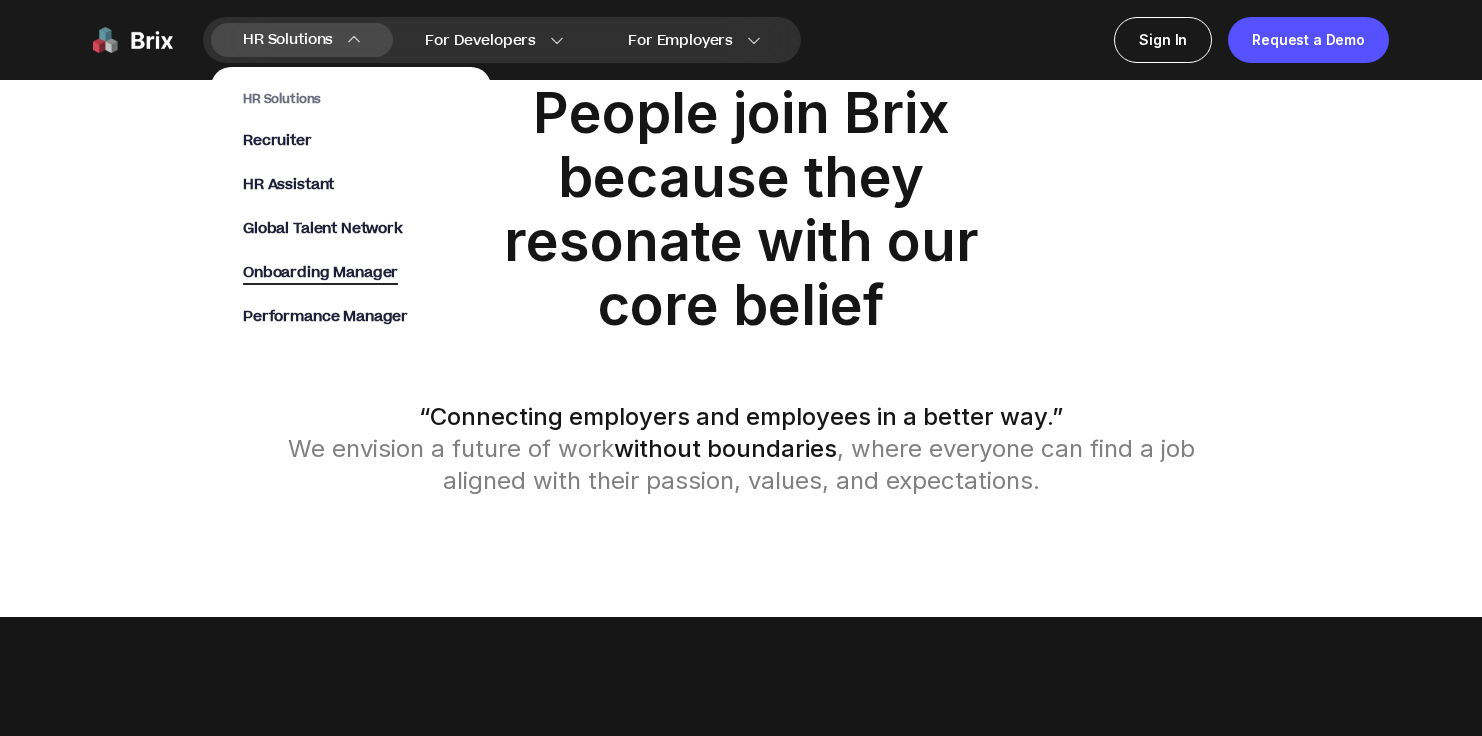 click on "Onboarding Manager" at bounding box center (320, 273) 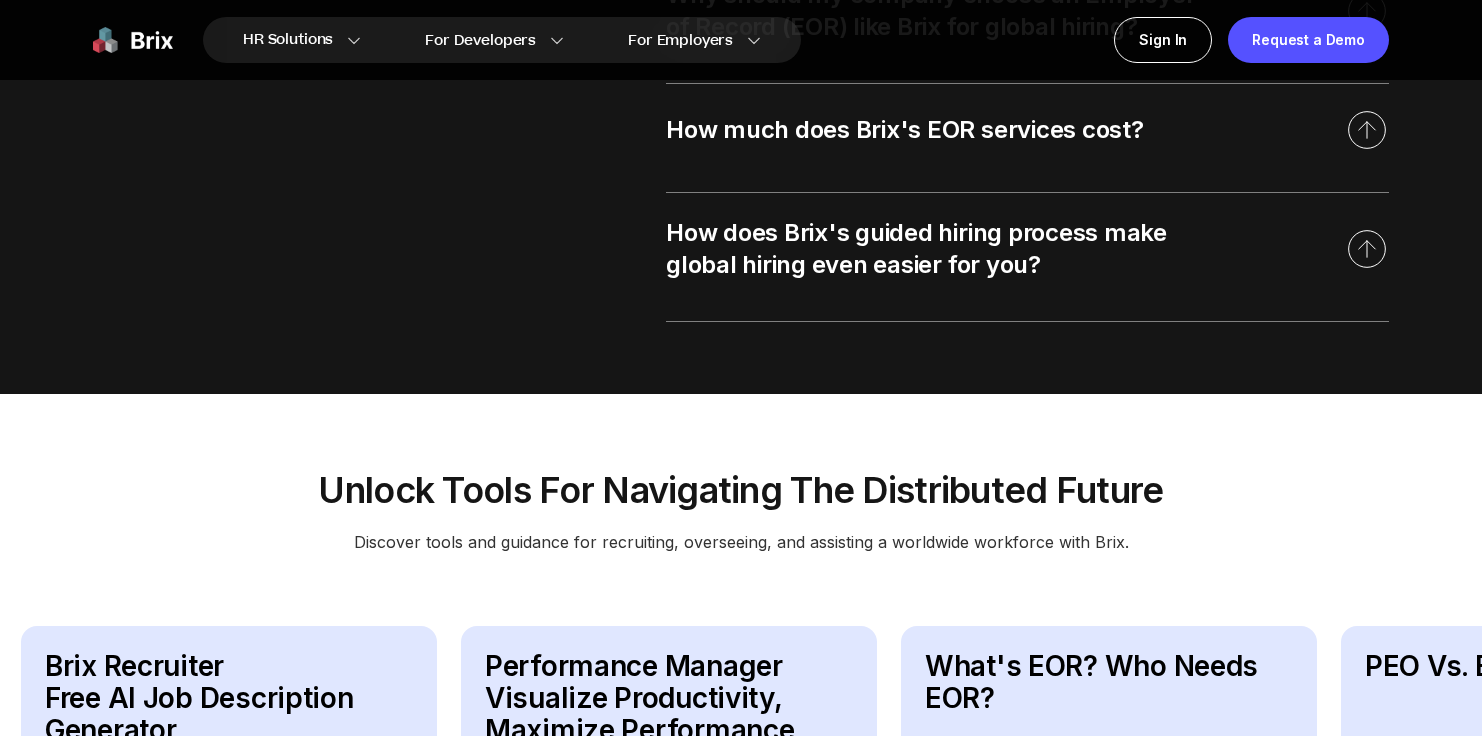 scroll, scrollTop: 3097, scrollLeft: 0, axis: vertical 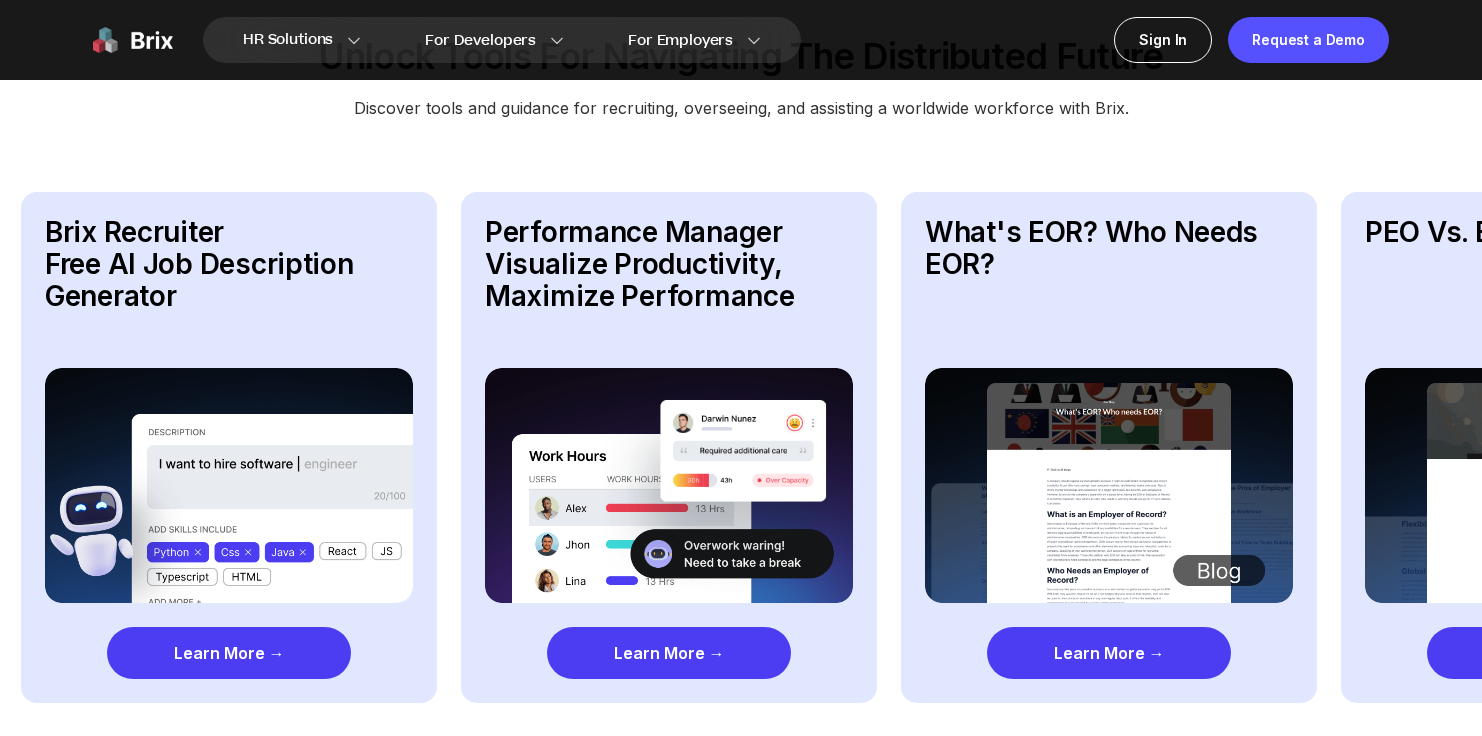 click on "Learn More →" at bounding box center (229, 653) 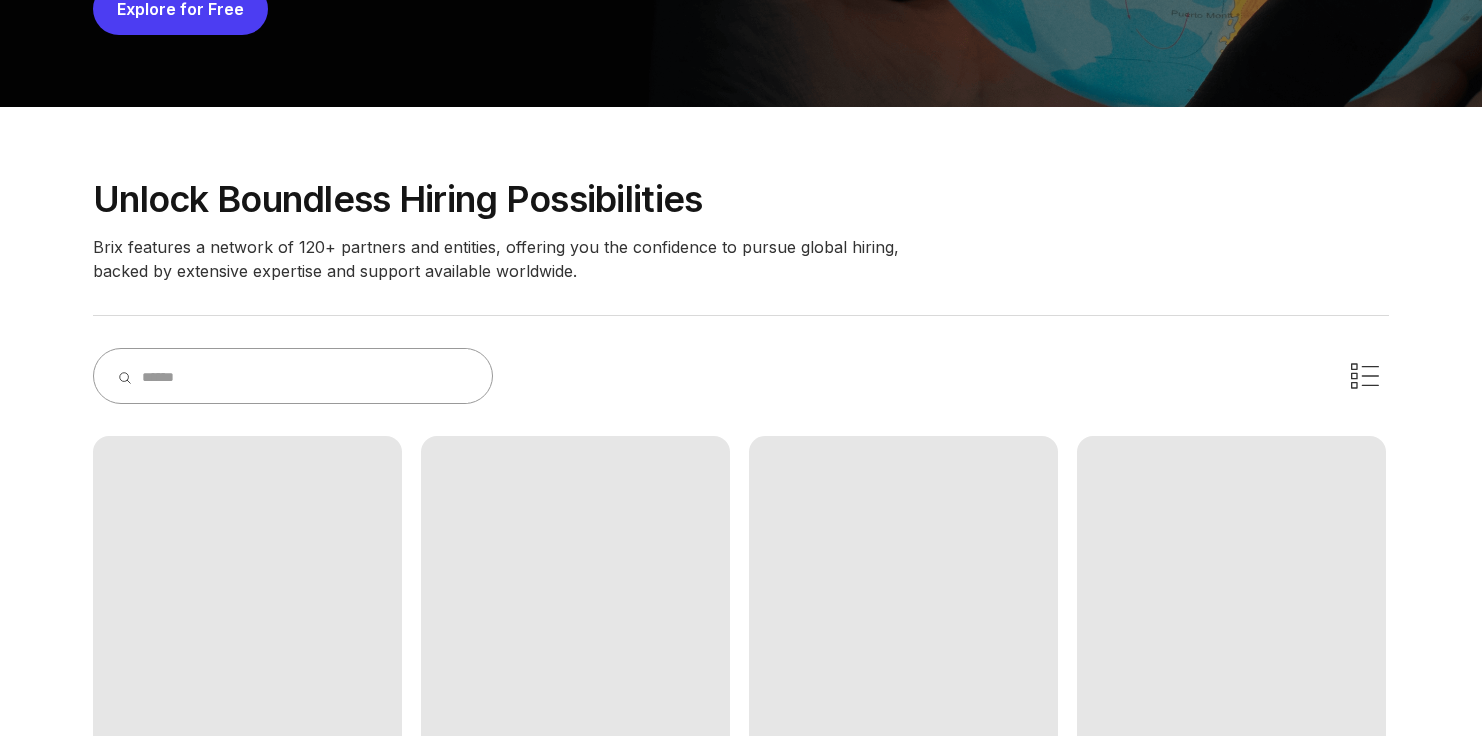 scroll, scrollTop: 490, scrollLeft: 0, axis: vertical 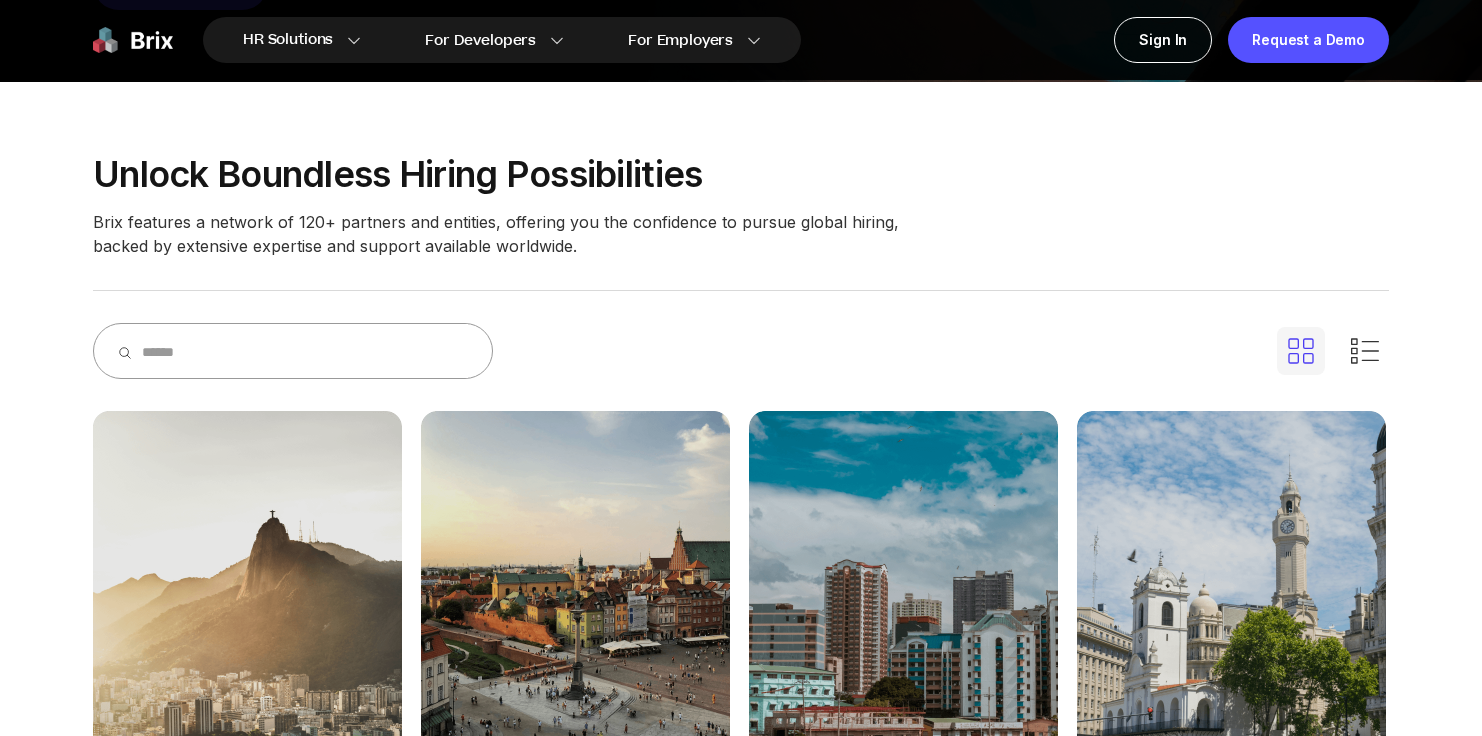 click at bounding box center [305, 351] 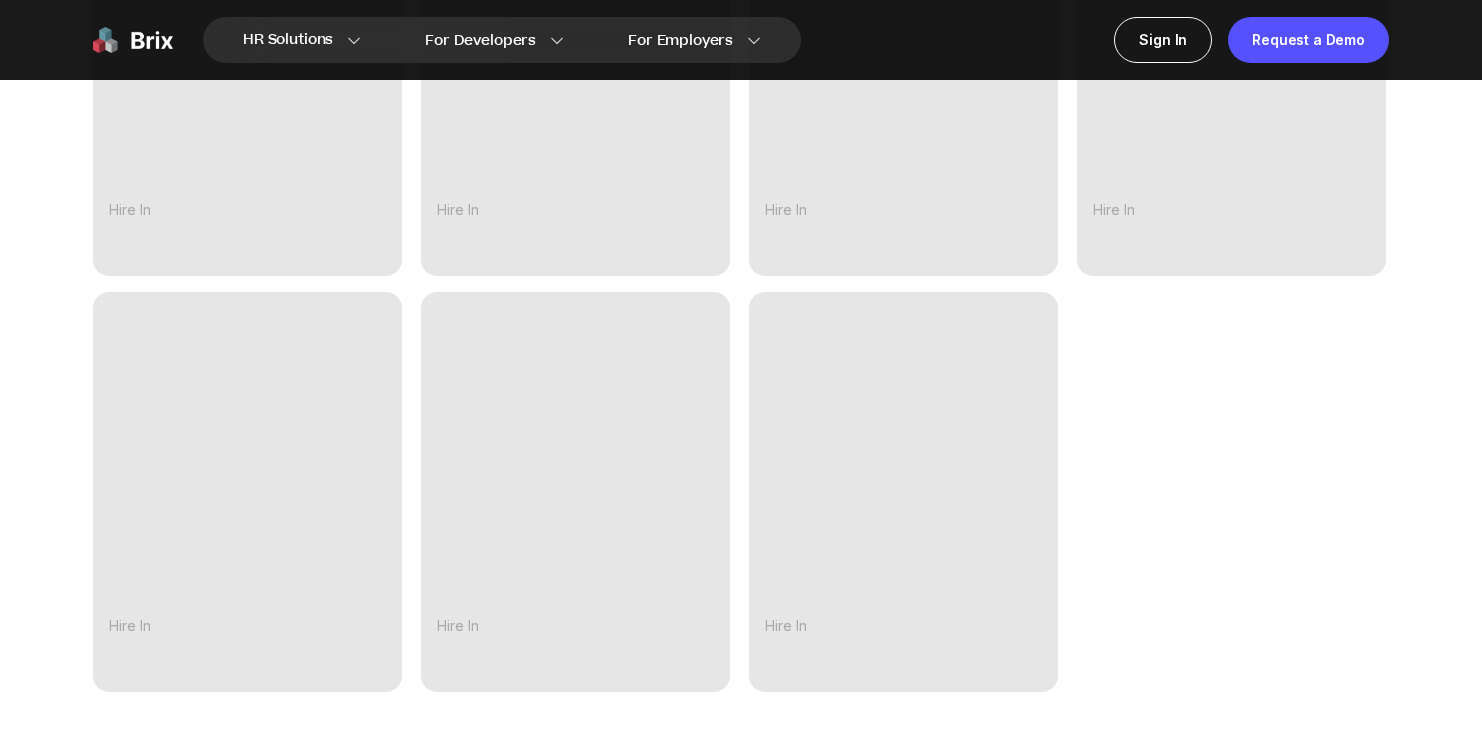 scroll, scrollTop: 1432, scrollLeft: 0, axis: vertical 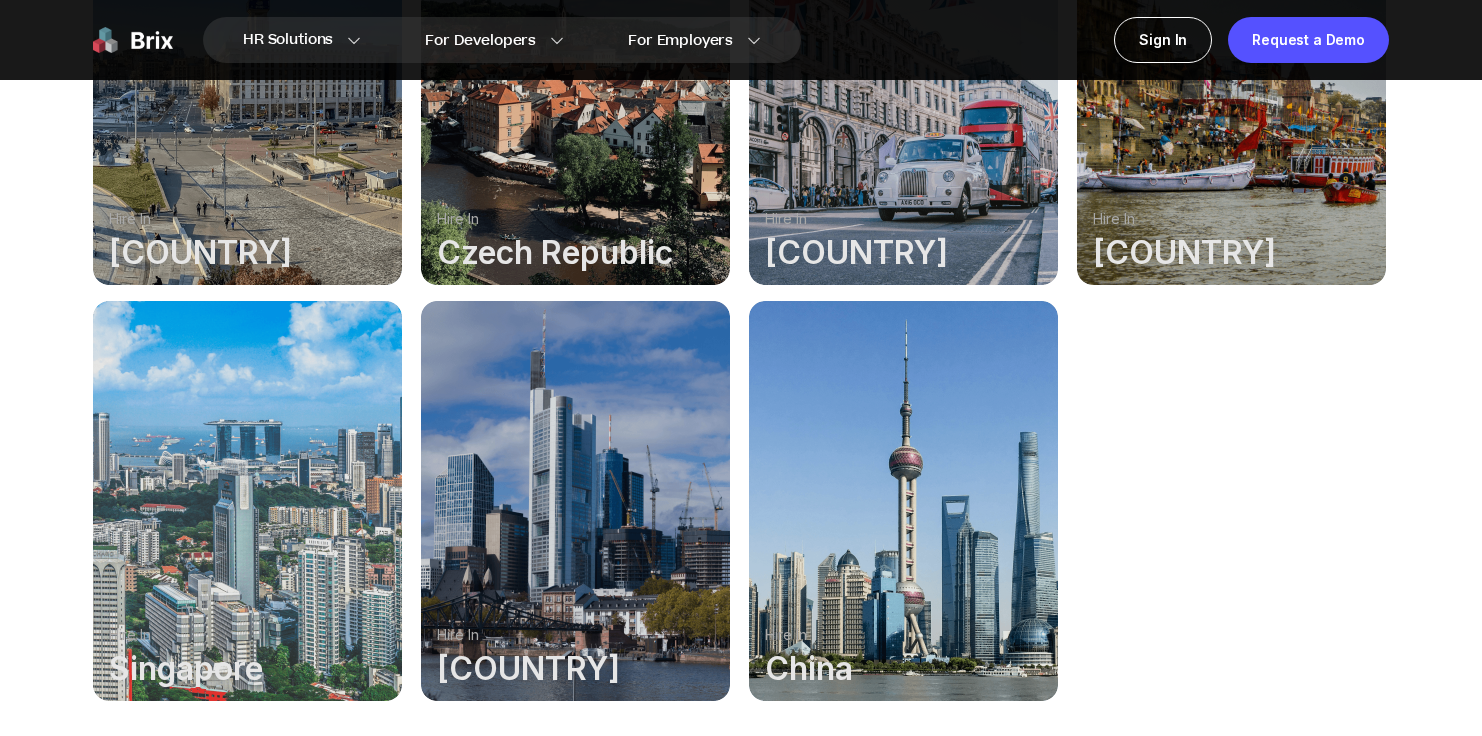 click at bounding box center (247, 501) 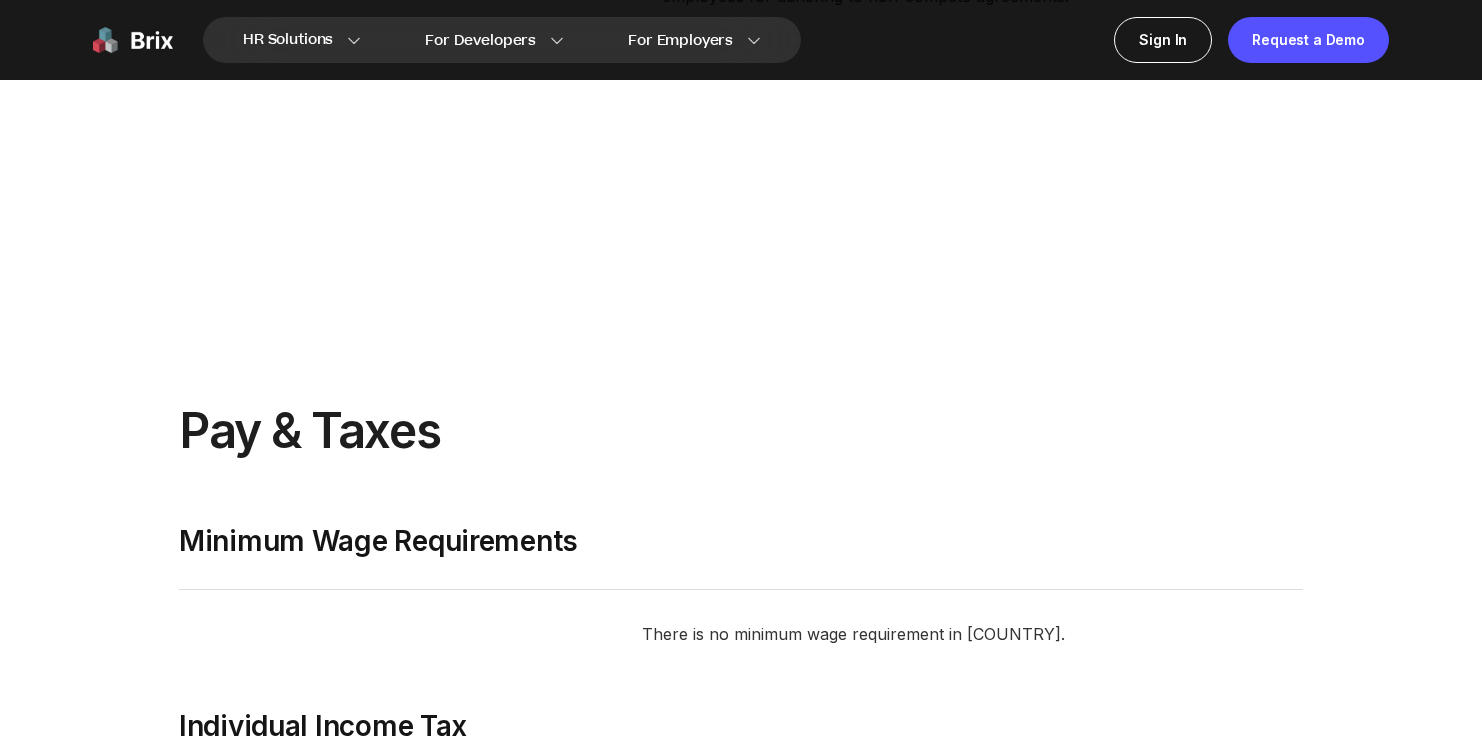 scroll, scrollTop: 4677, scrollLeft: 0, axis: vertical 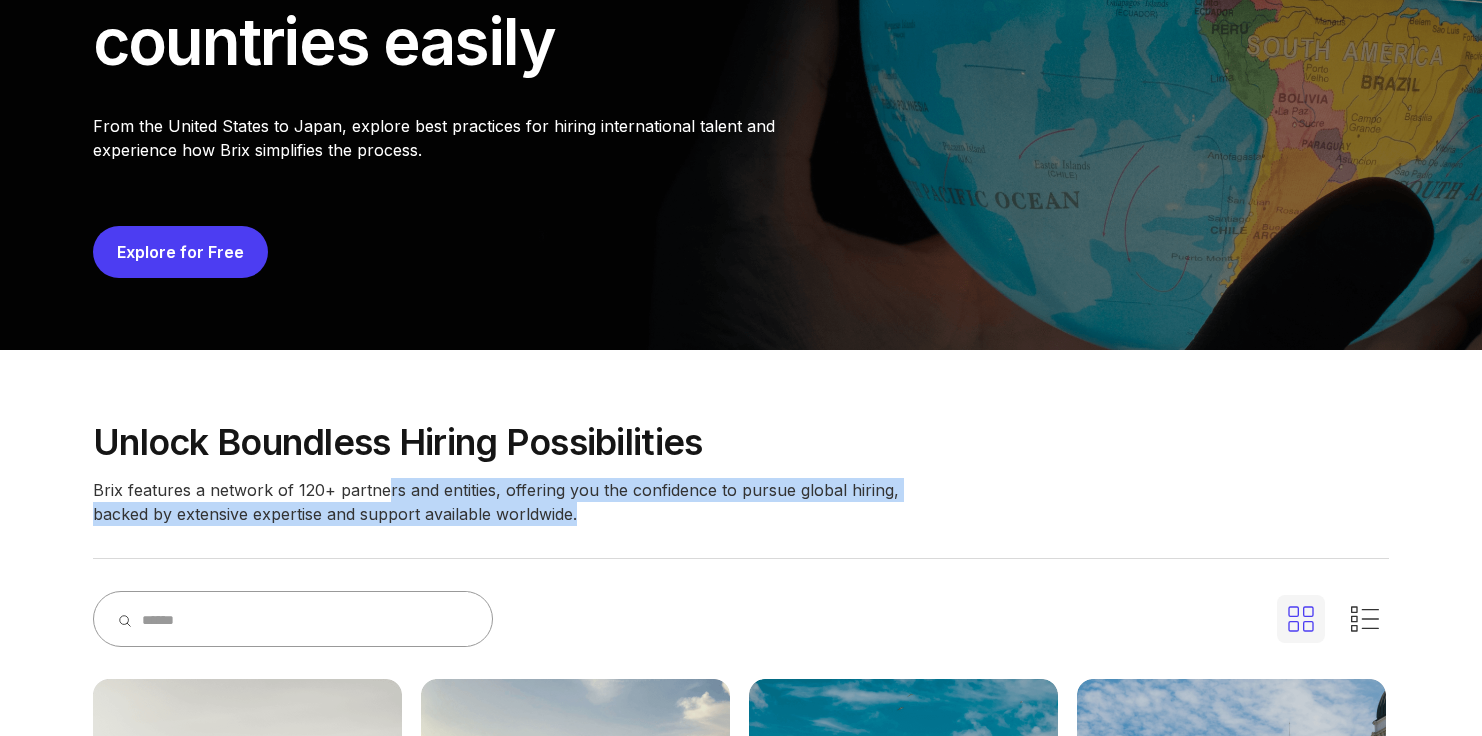 drag, startPoint x: 582, startPoint y: 512, endPoint x: 381, endPoint y: 478, distance: 203.85535 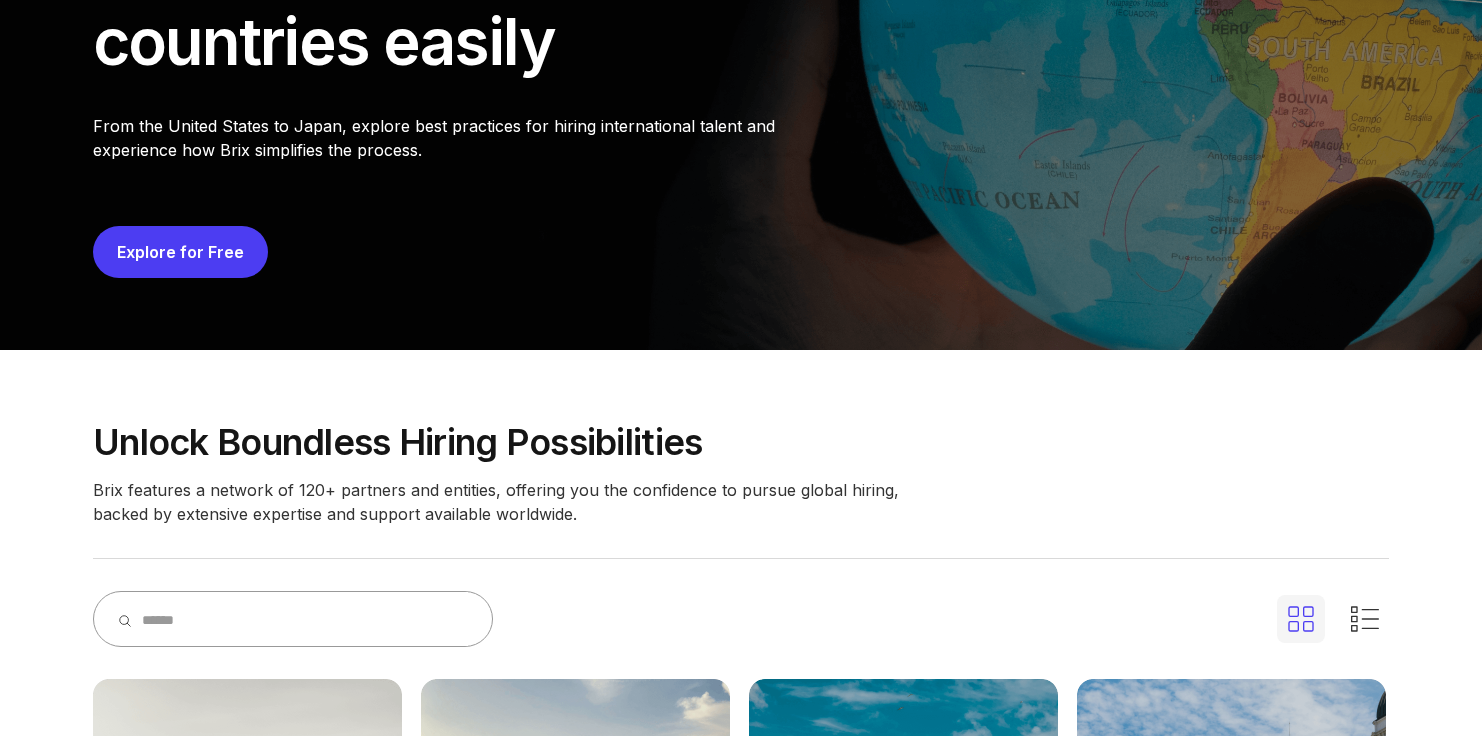 click on "Brix features a network of 120+ partners and entities, offering you the confidence to pursue global hiring, backed by extensive expertise and support available worldwide." at bounding box center [503, 502] 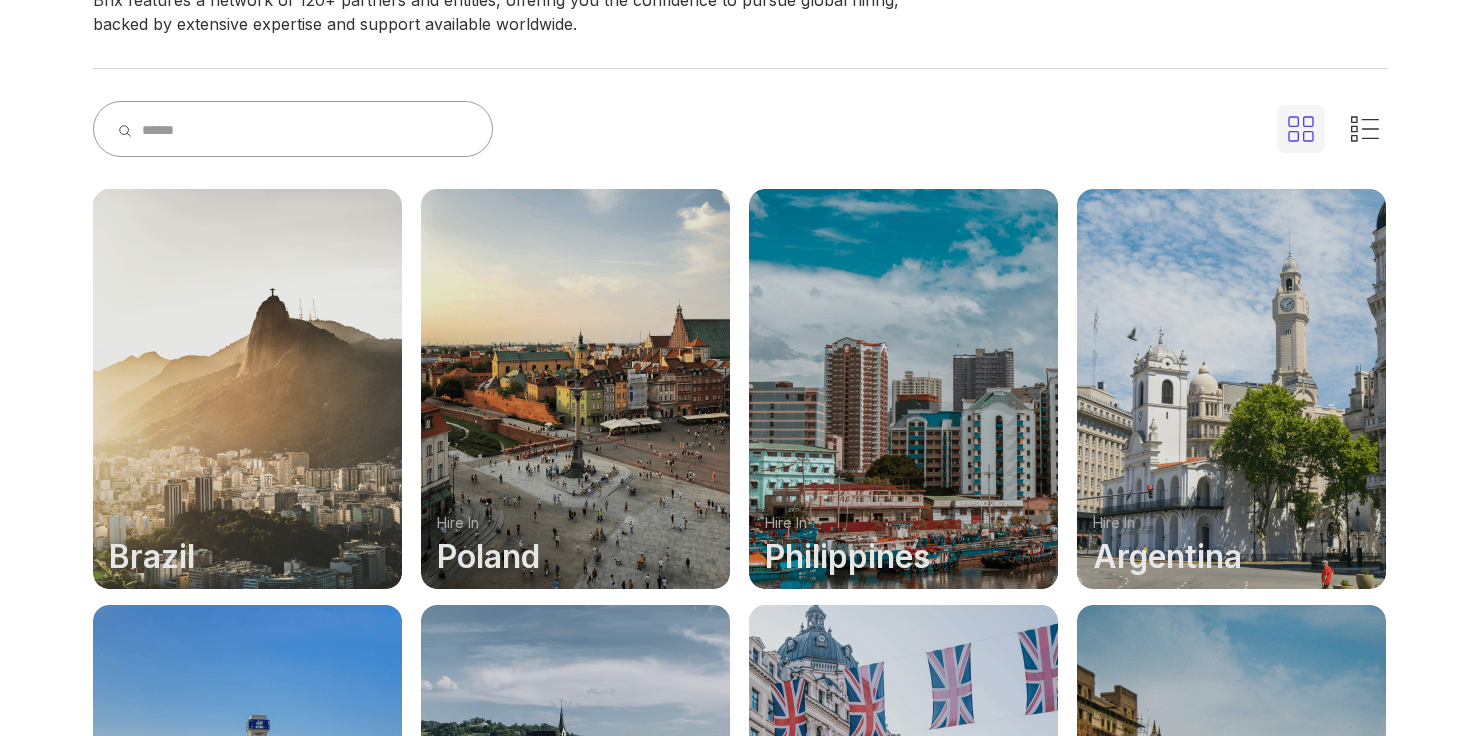 scroll, scrollTop: 0, scrollLeft: 0, axis: both 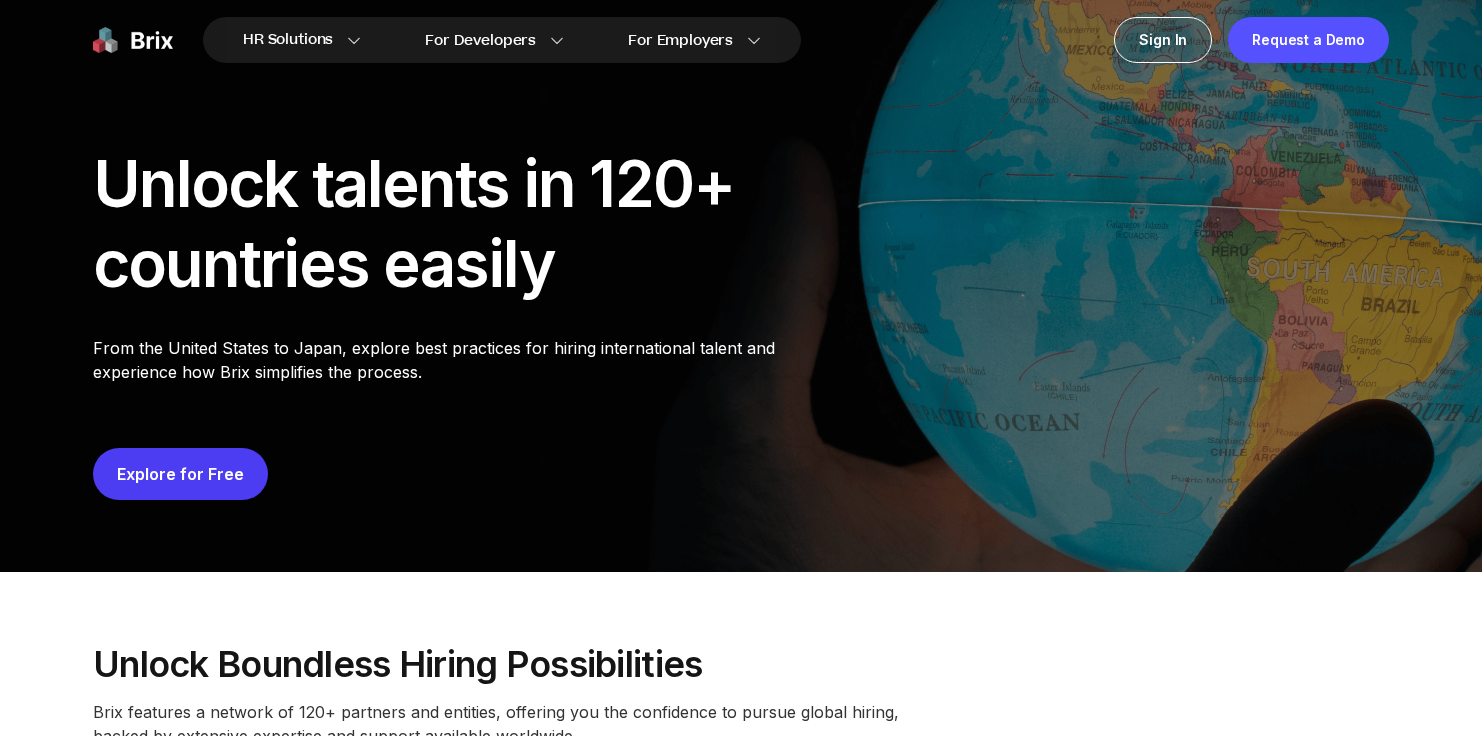 click on "Explore for Free" at bounding box center [180, 474] 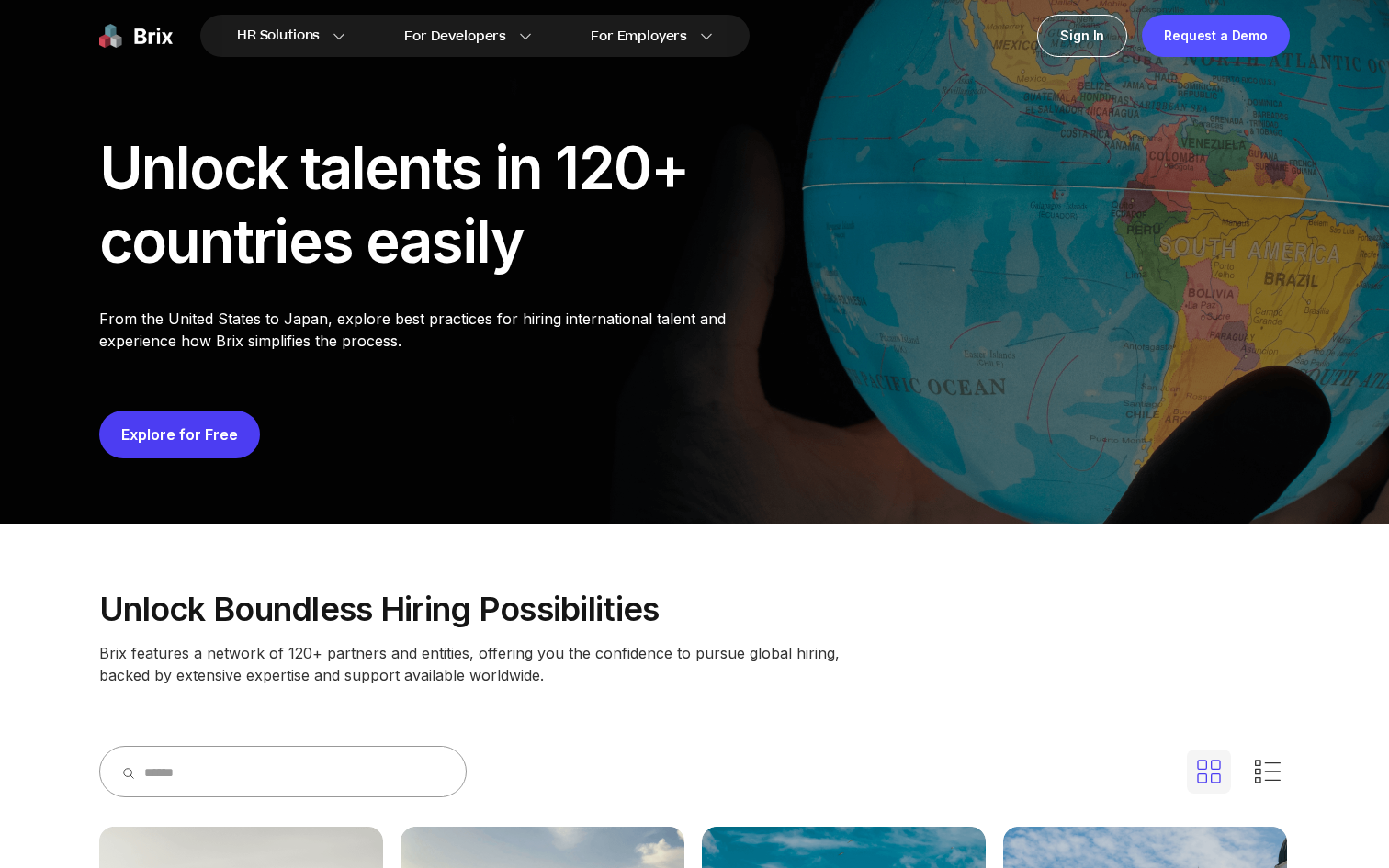 scroll, scrollTop: 0, scrollLeft: 0, axis: both 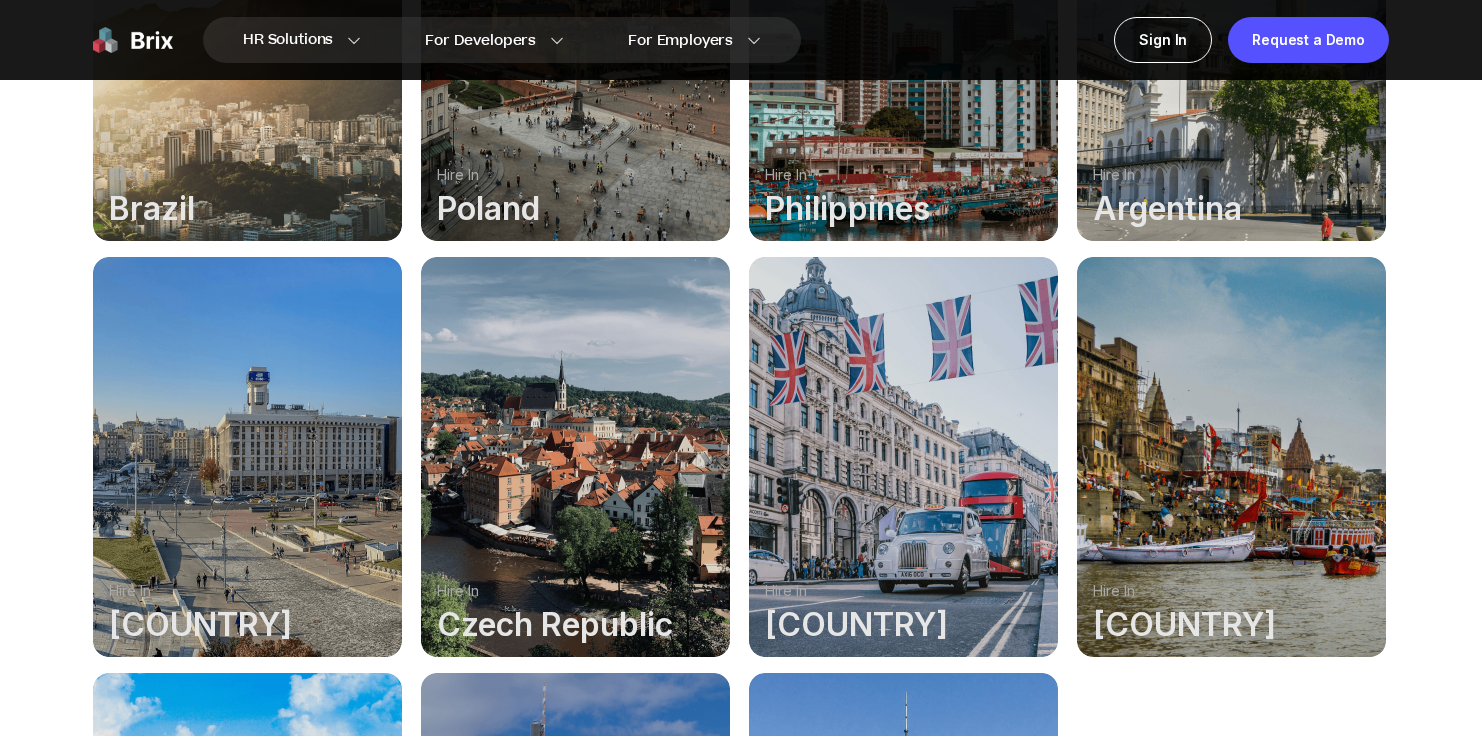 click at bounding box center (247, 41) 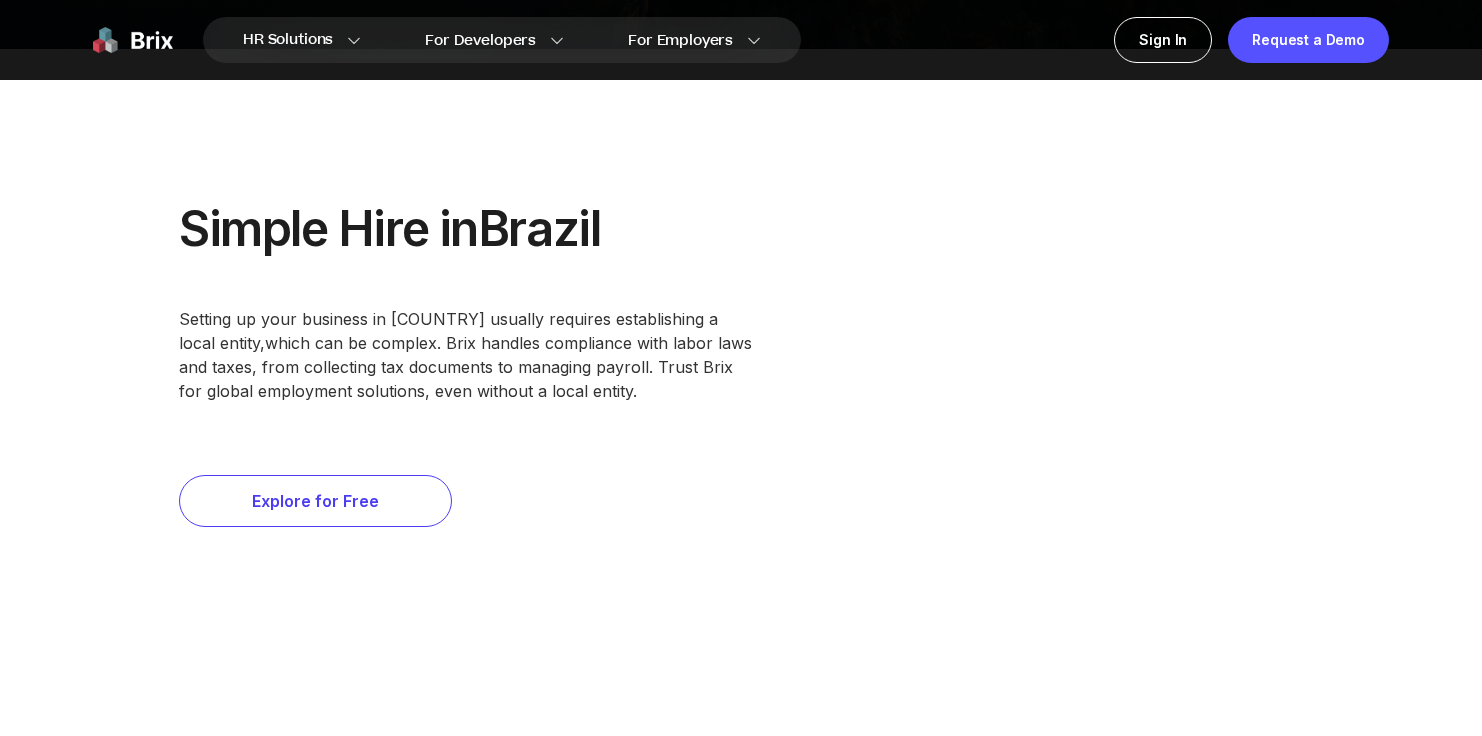 scroll, scrollTop: 201, scrollLeft: 0, axis: vertical 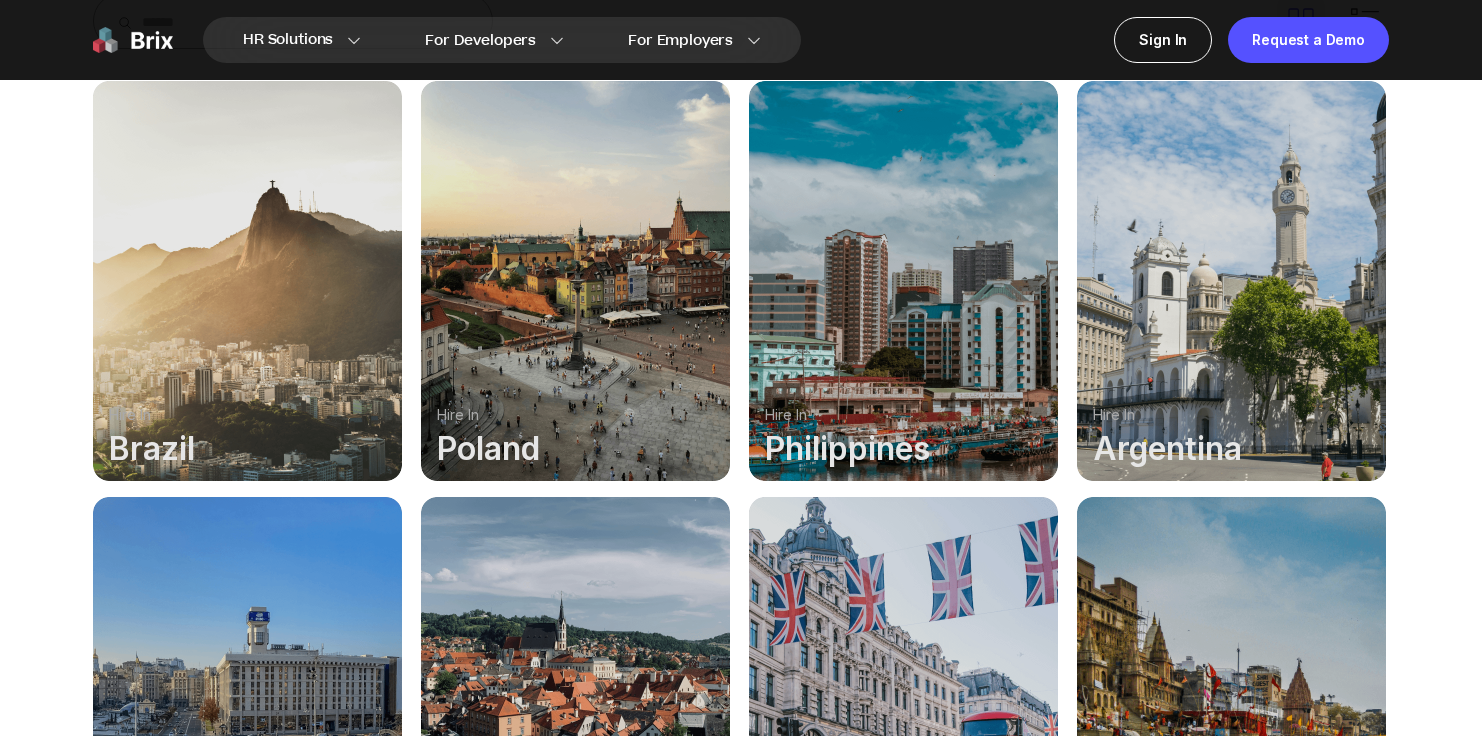 click at bounding box center (247, 281) 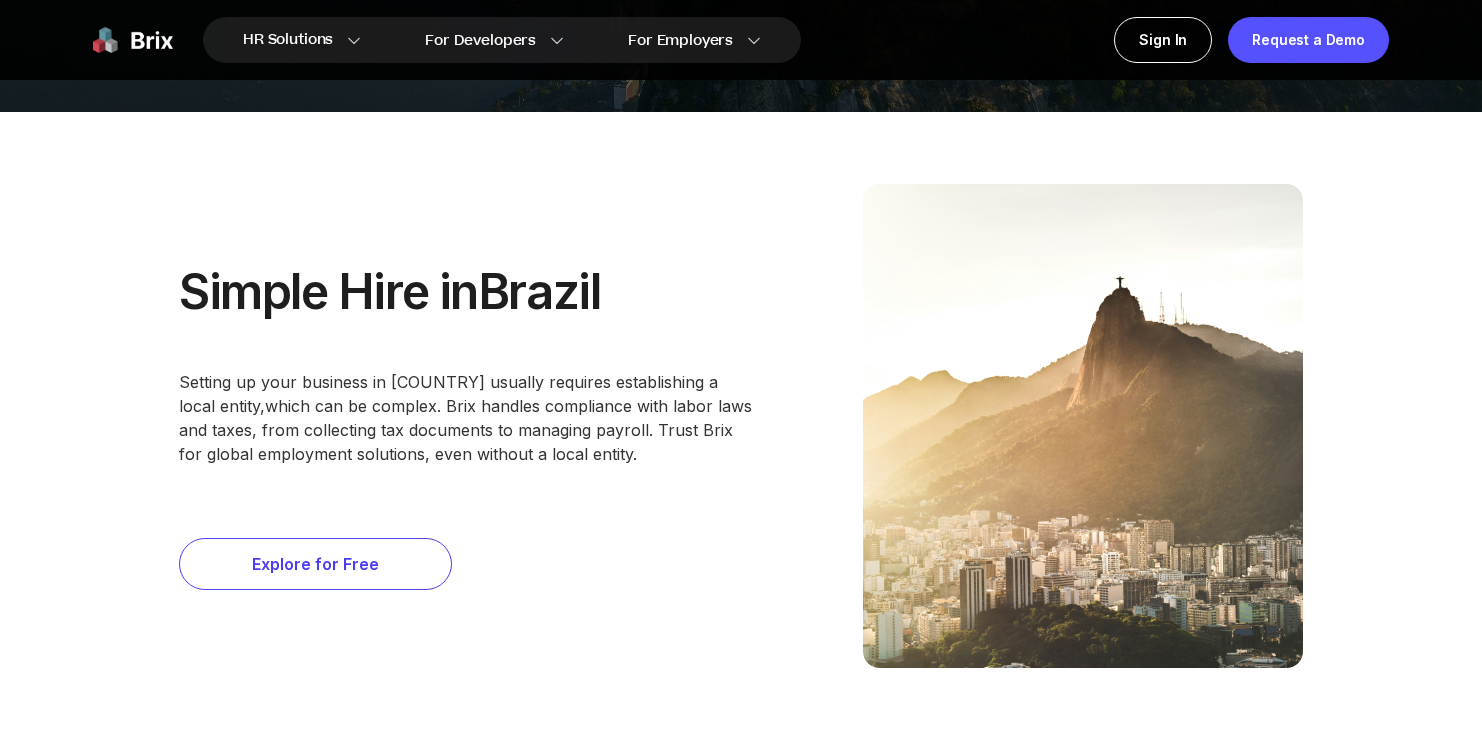 scroll, scrollTop: 1276, scrollLeft: 0, axis: vertical 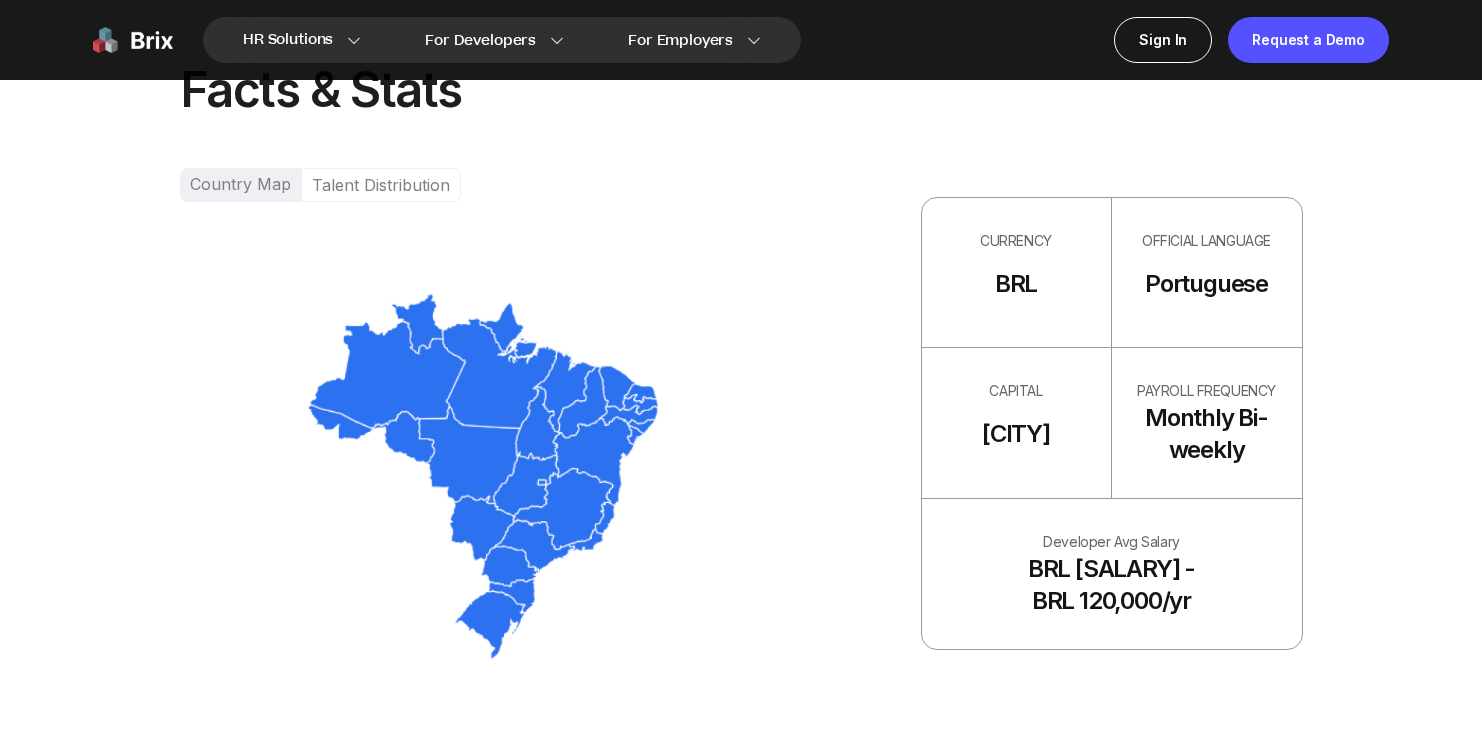 click on "Talent Distribution" at bounding box center (381, 185) 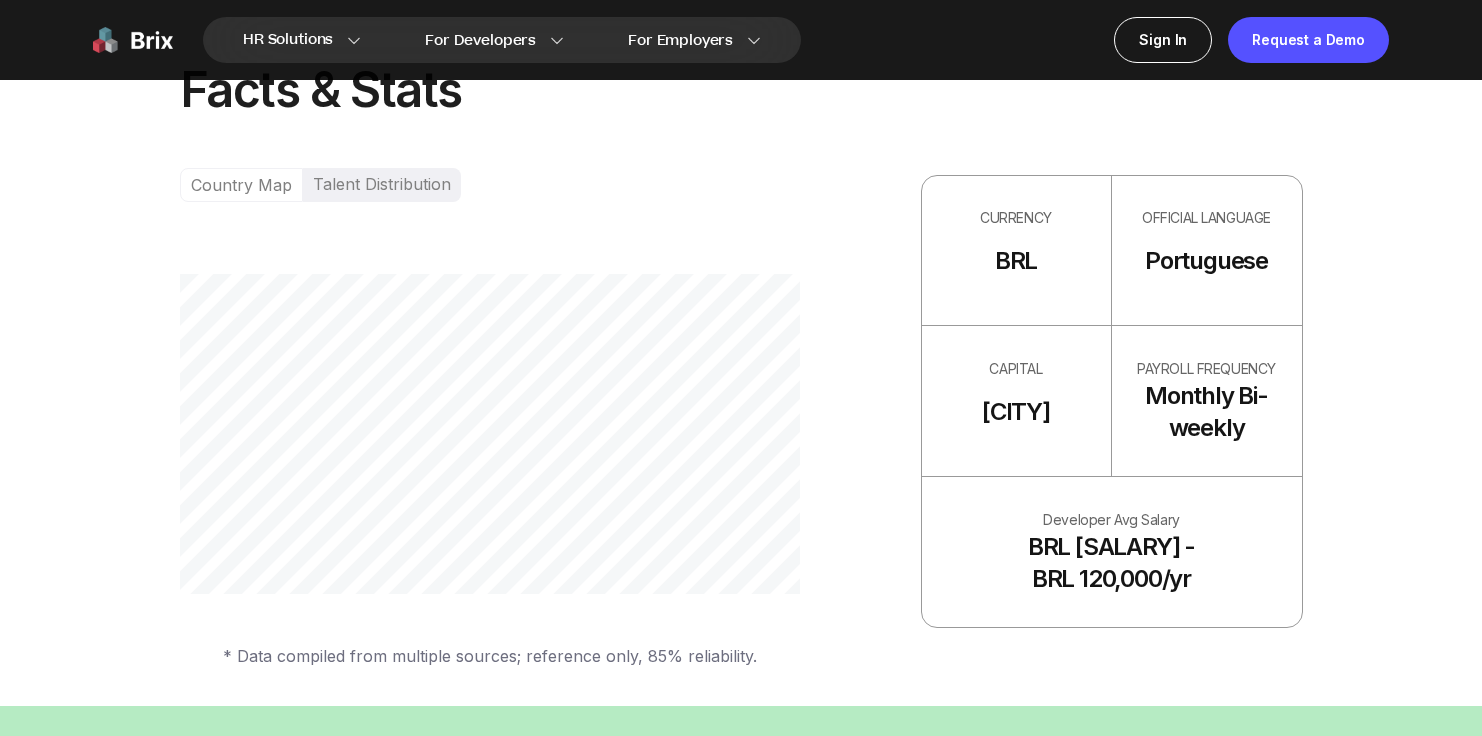 click on "Country Map" at bounding box center (241, 185) 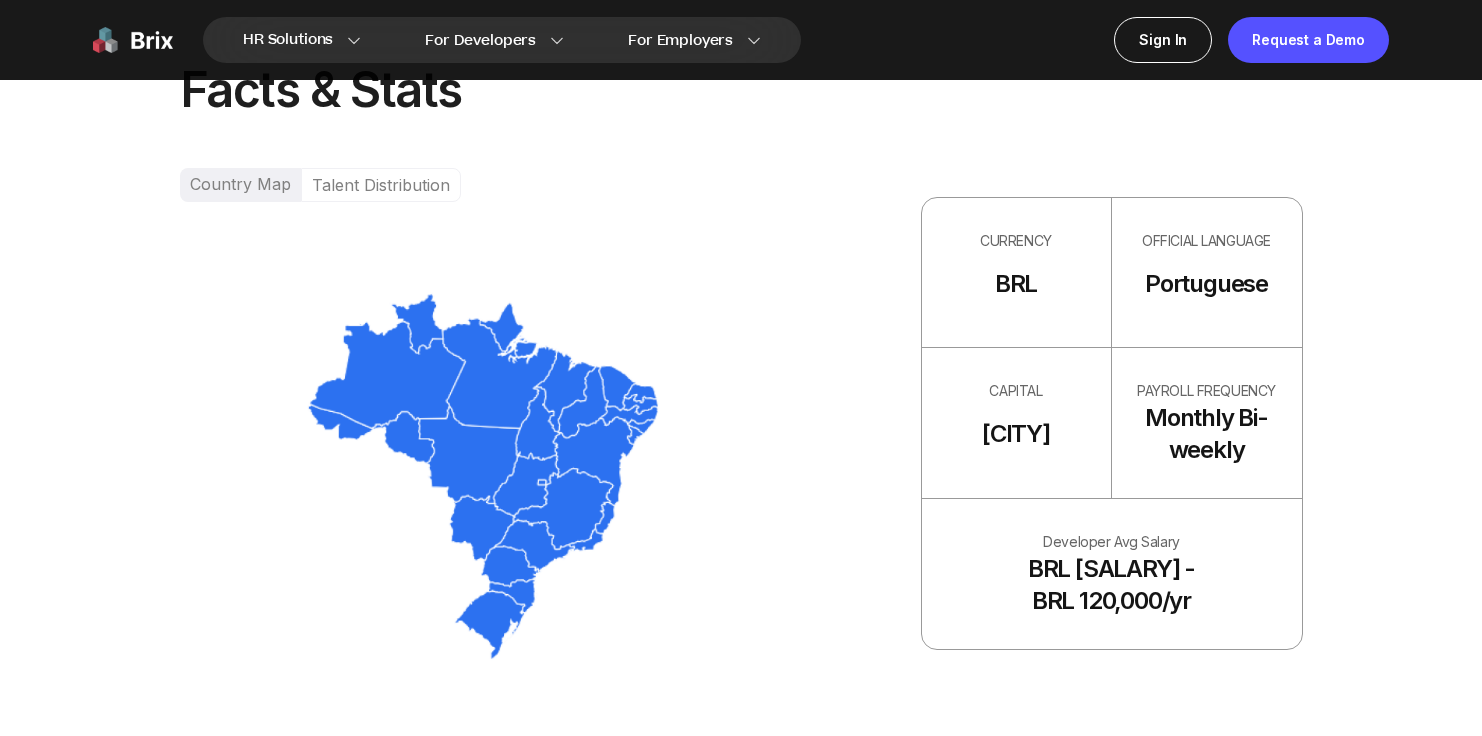 click on "Talent Distribution" at bounding box center (381, 185) 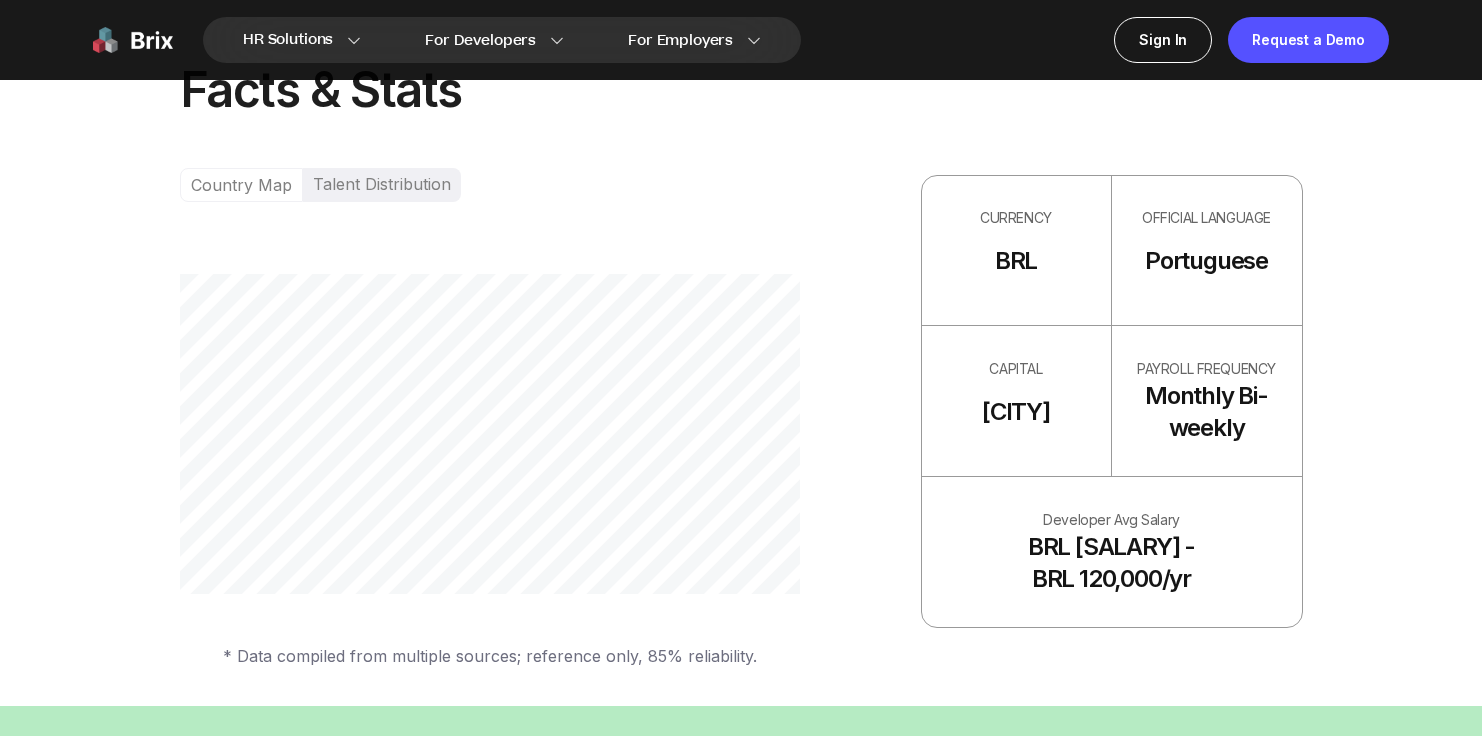 click on "Country Map" at bounding box center (241, 185) 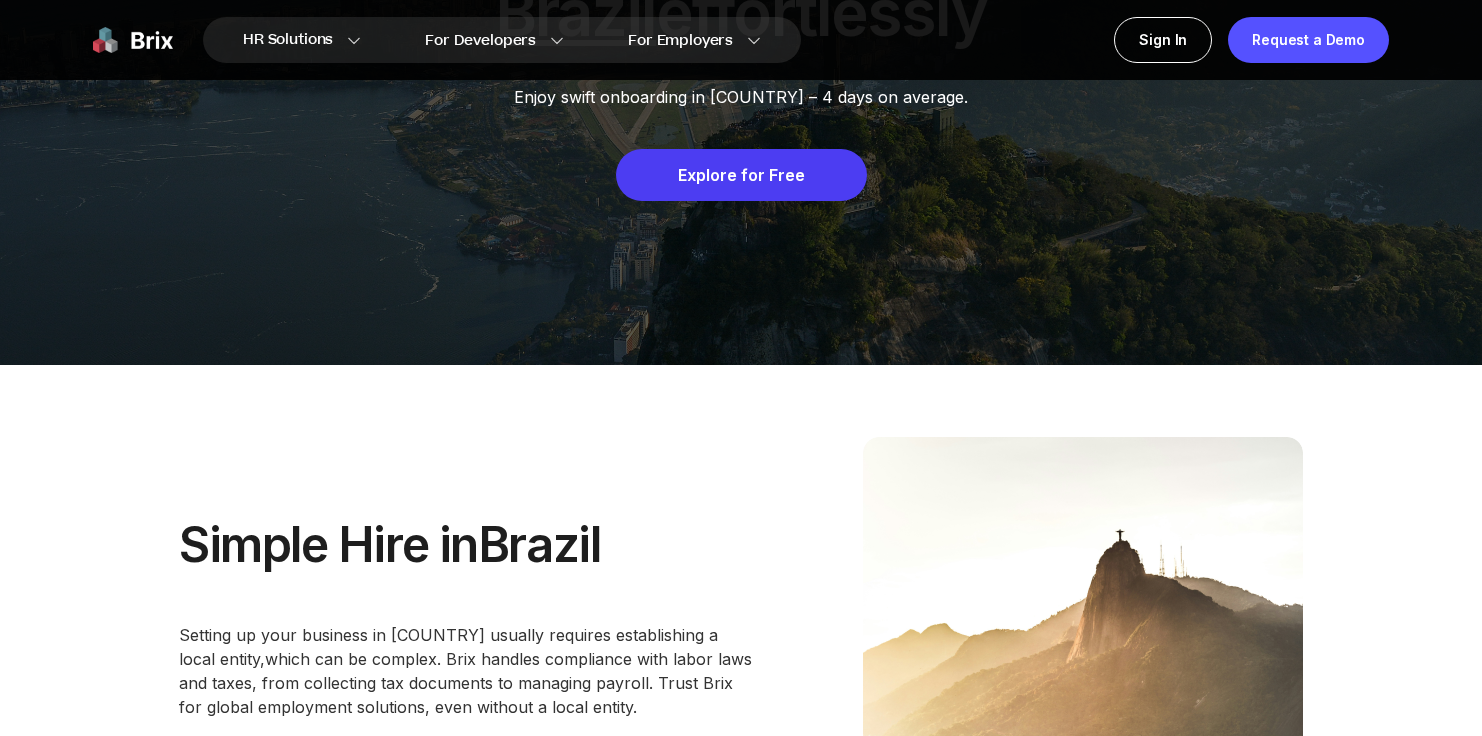 scroll, scrollTop: 74, scrollLeft: 0, axis: vertical 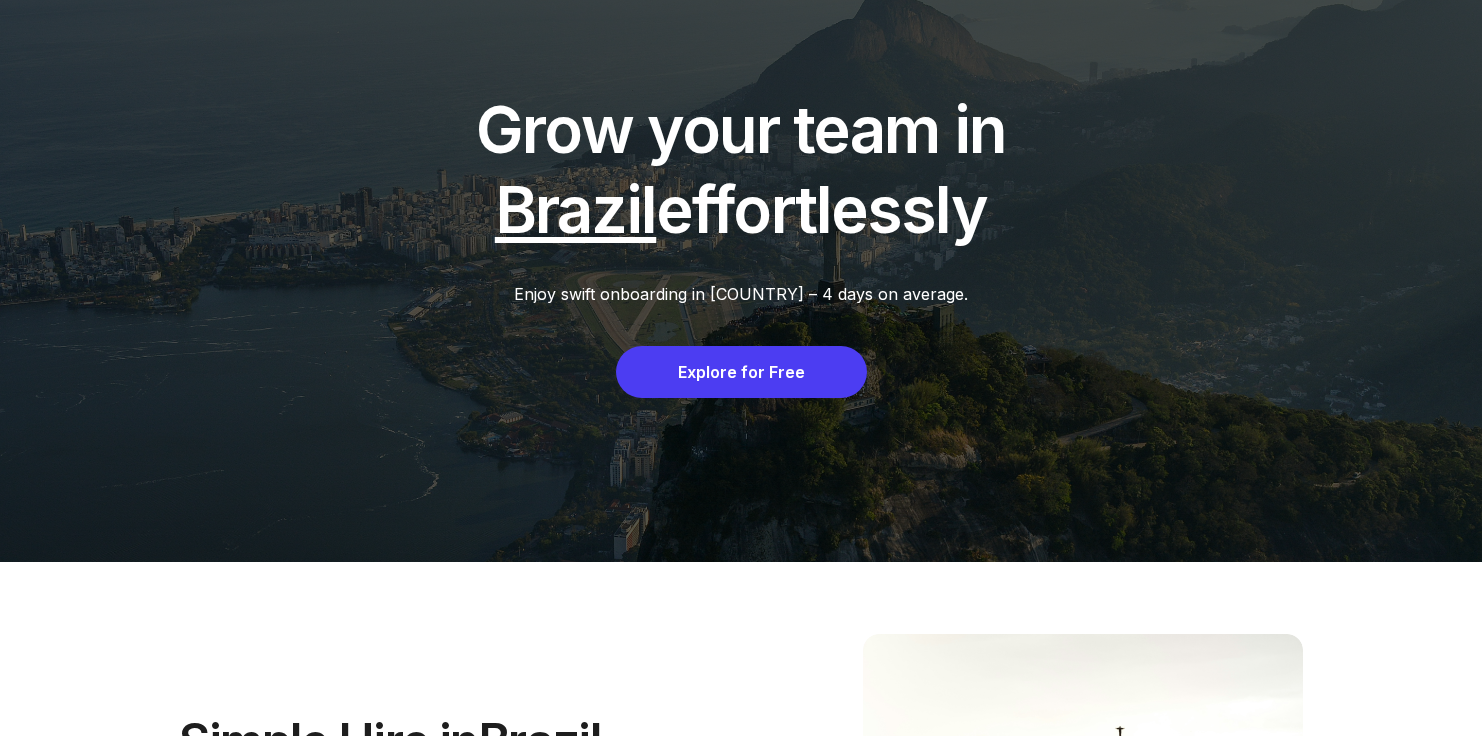 click on "Explore for Free" at bounding box center [741, 372] 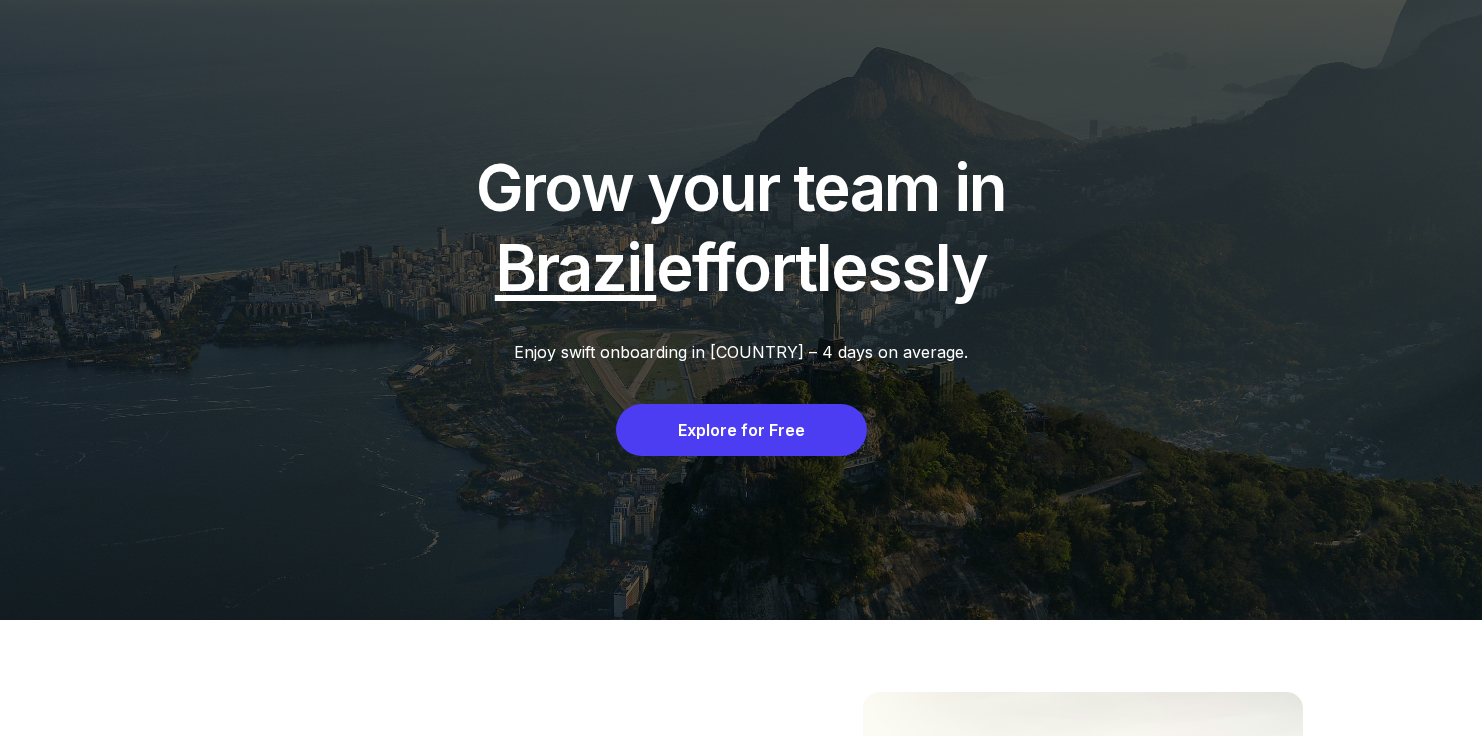 scroll, scrollTop: 0, scrollLeft: 0, axis: both 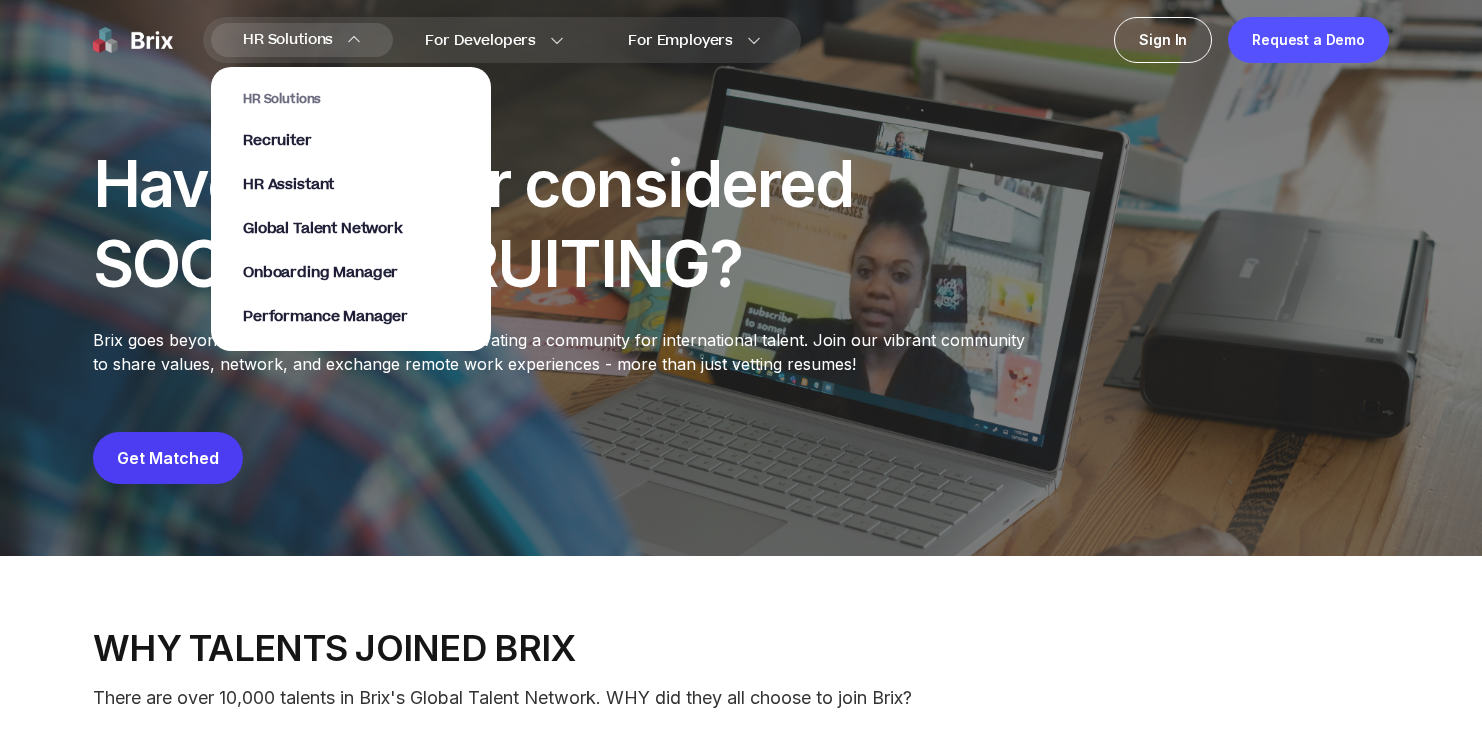 click on "HR Solutions" at bounding box center [288, 40] 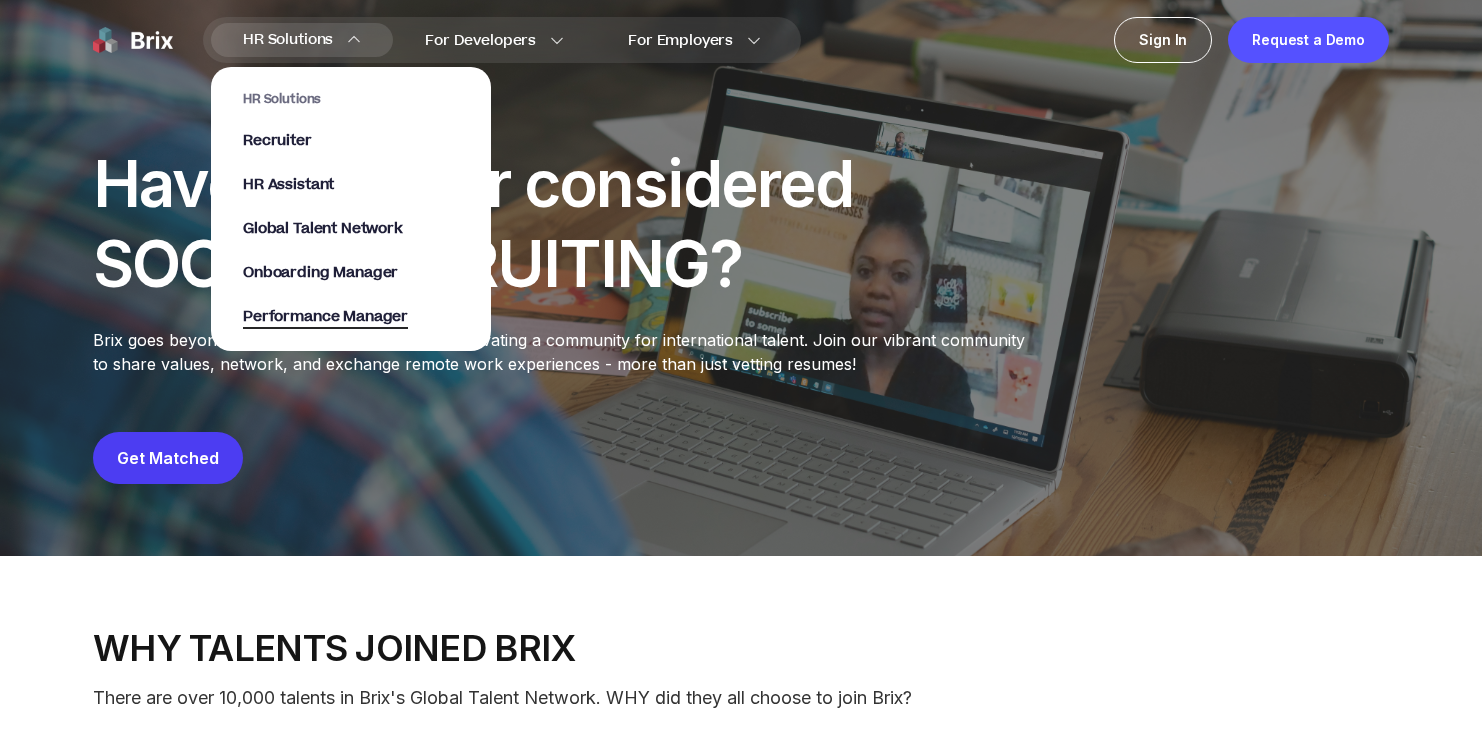 click on "Performance Manager" at bounding box center (325, 317) 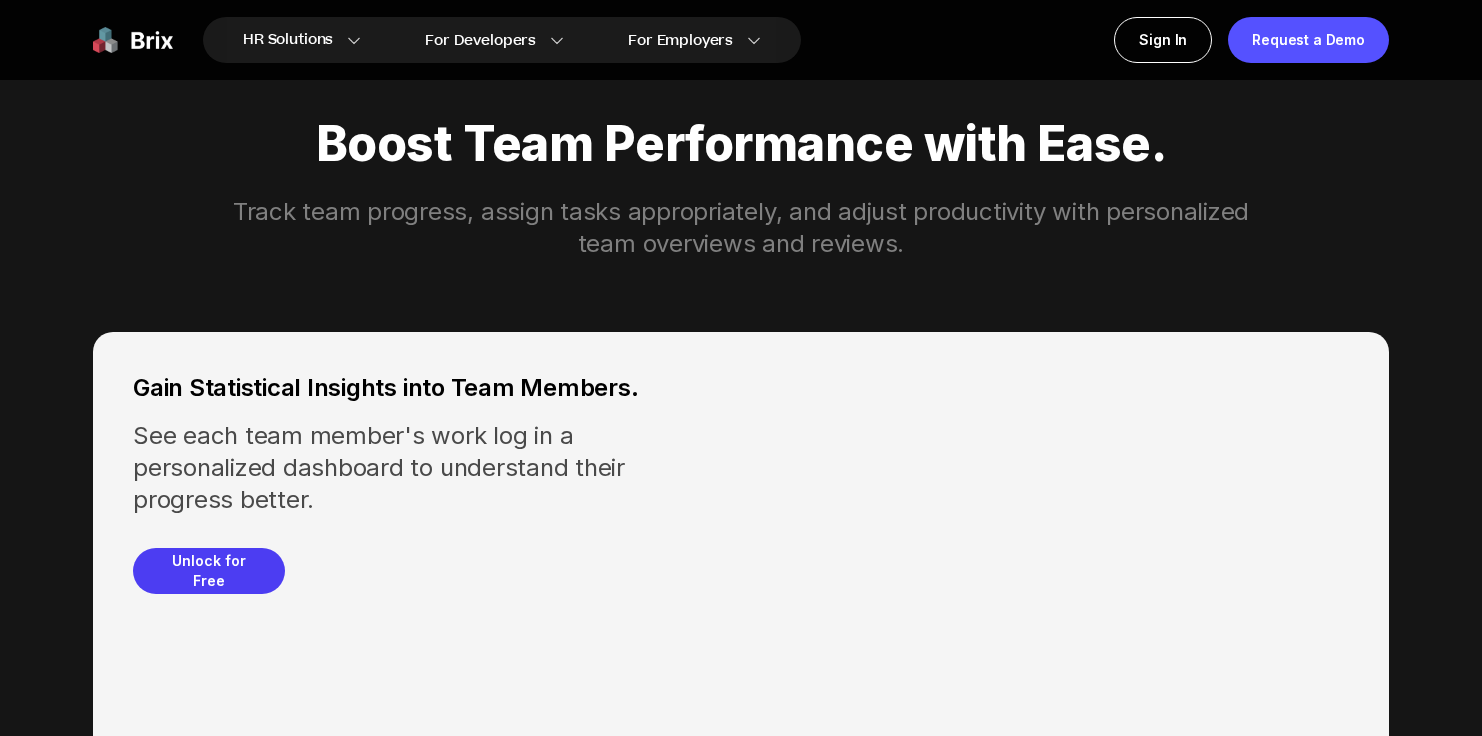 scroll, scrollTop: 5607, scrollLeft: 0, axis: vertical 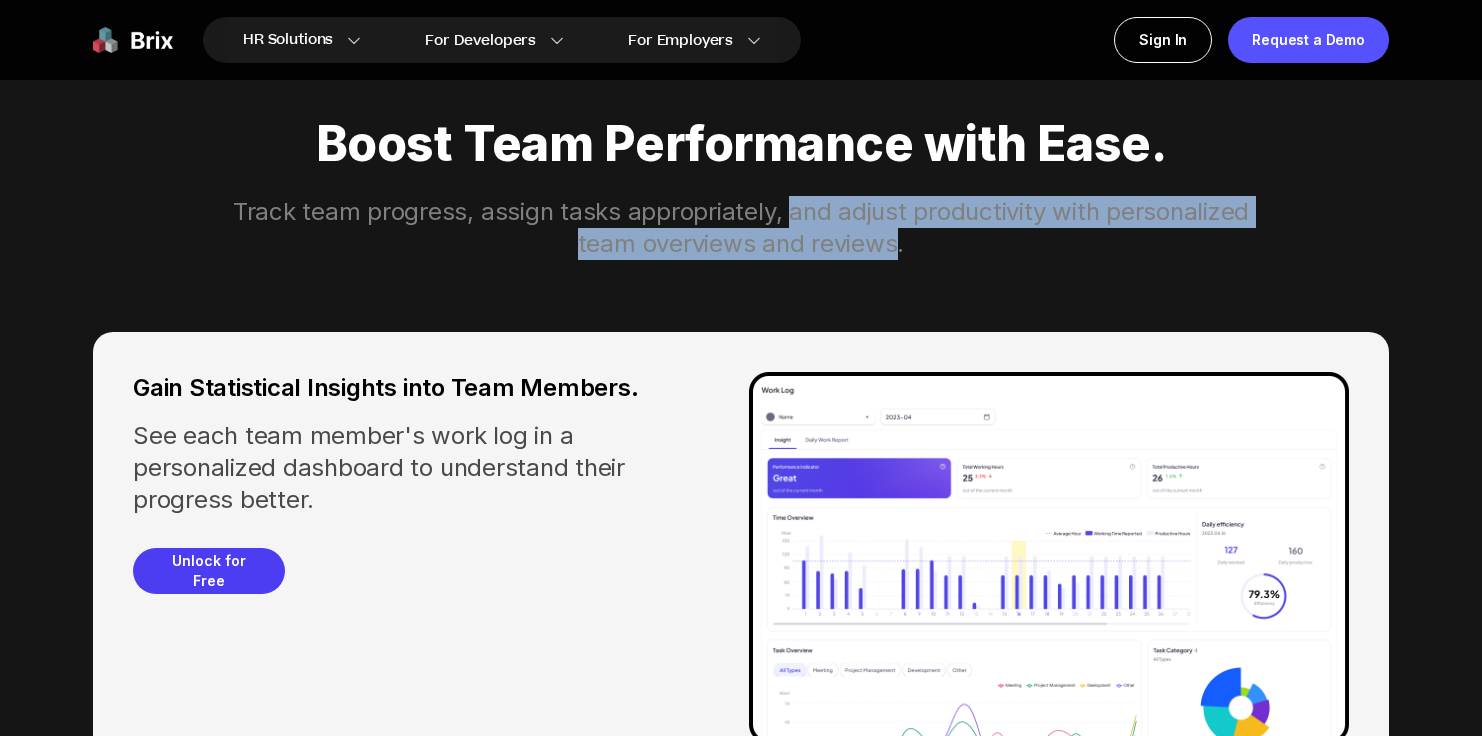 drag, startPoint x: 897, startPoint y: 246, endPoint x: 786, endPoint y: 225, distance: 112.969025 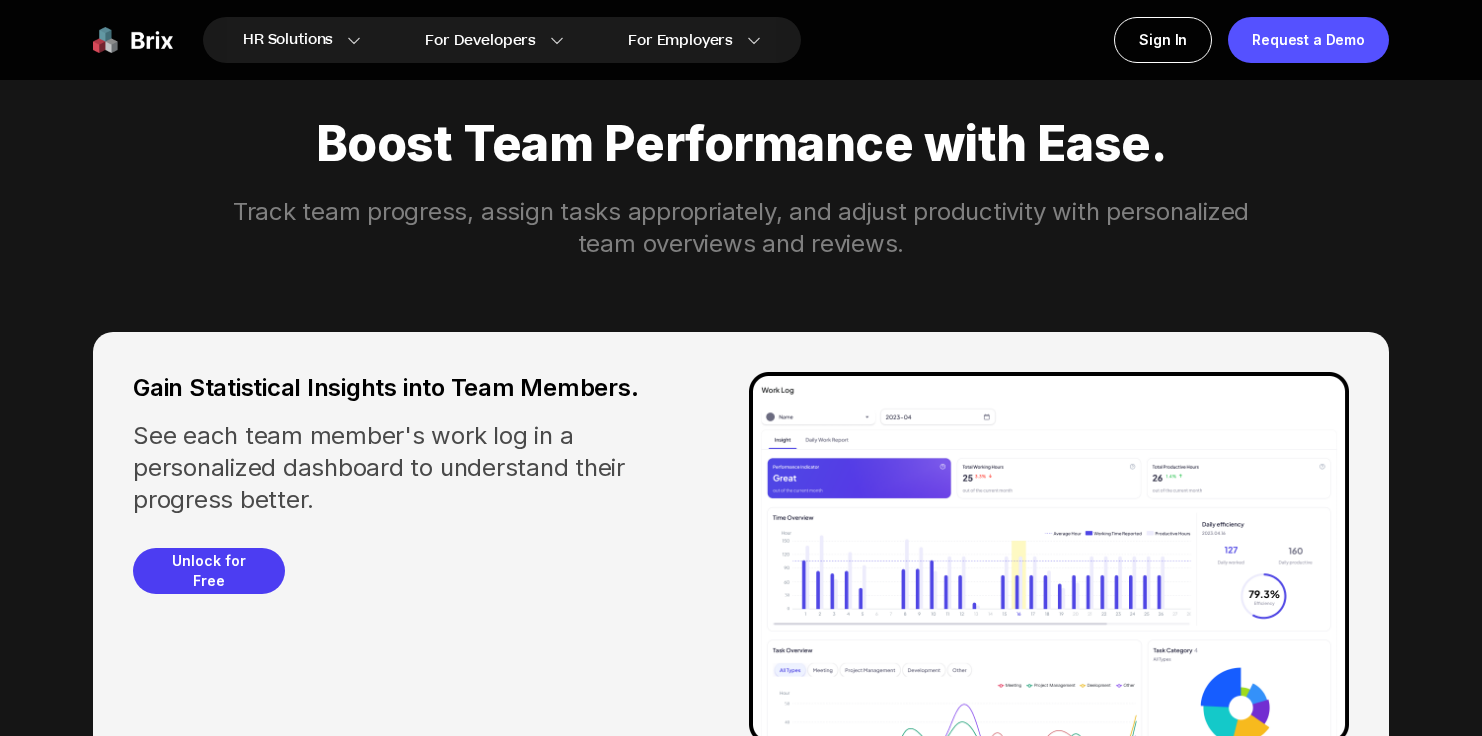 click on "Track team progress, assign tasks appropriately, and adjust productivity with personalized team overviews and reviews." at bounding box center (741, 228) 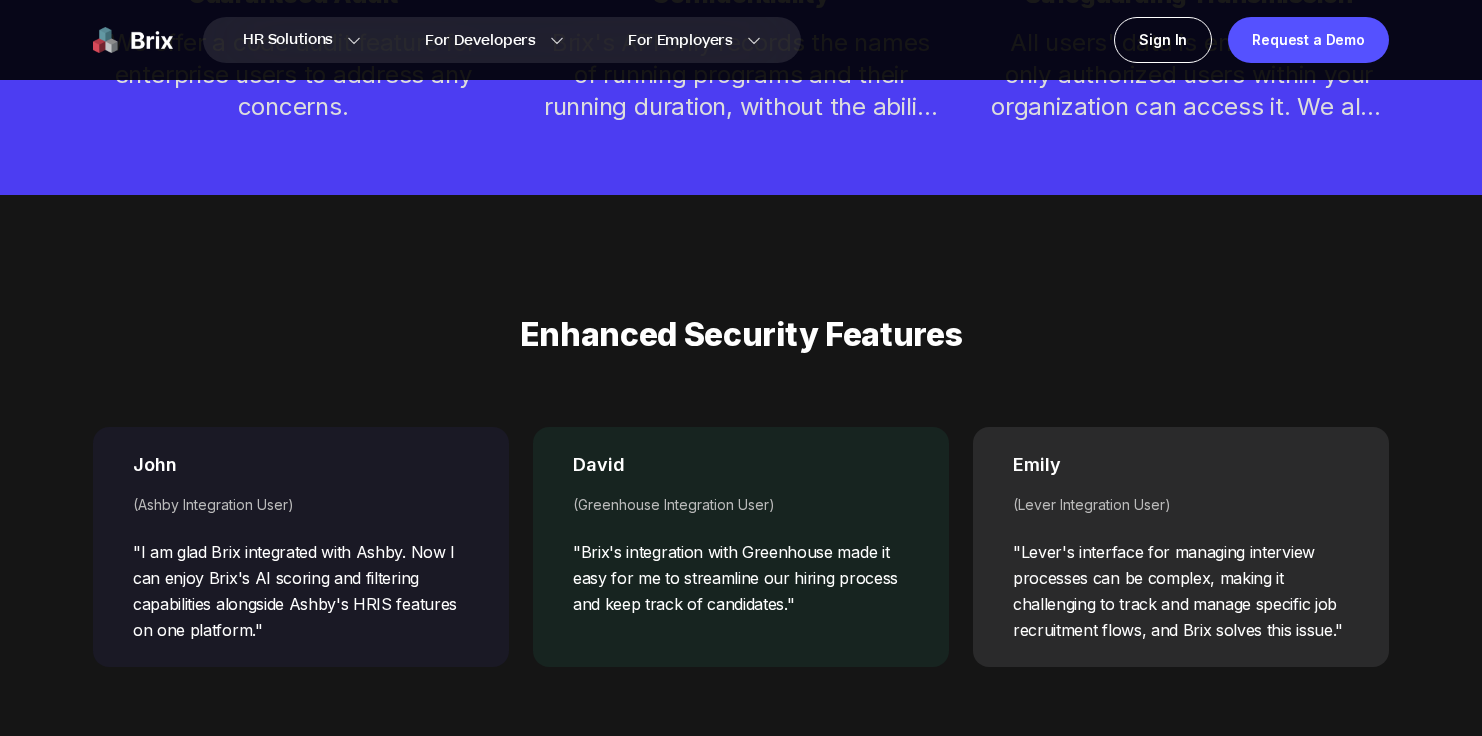scroll, scrollTop: 7517, scrollLeft: 0, axis: vertical 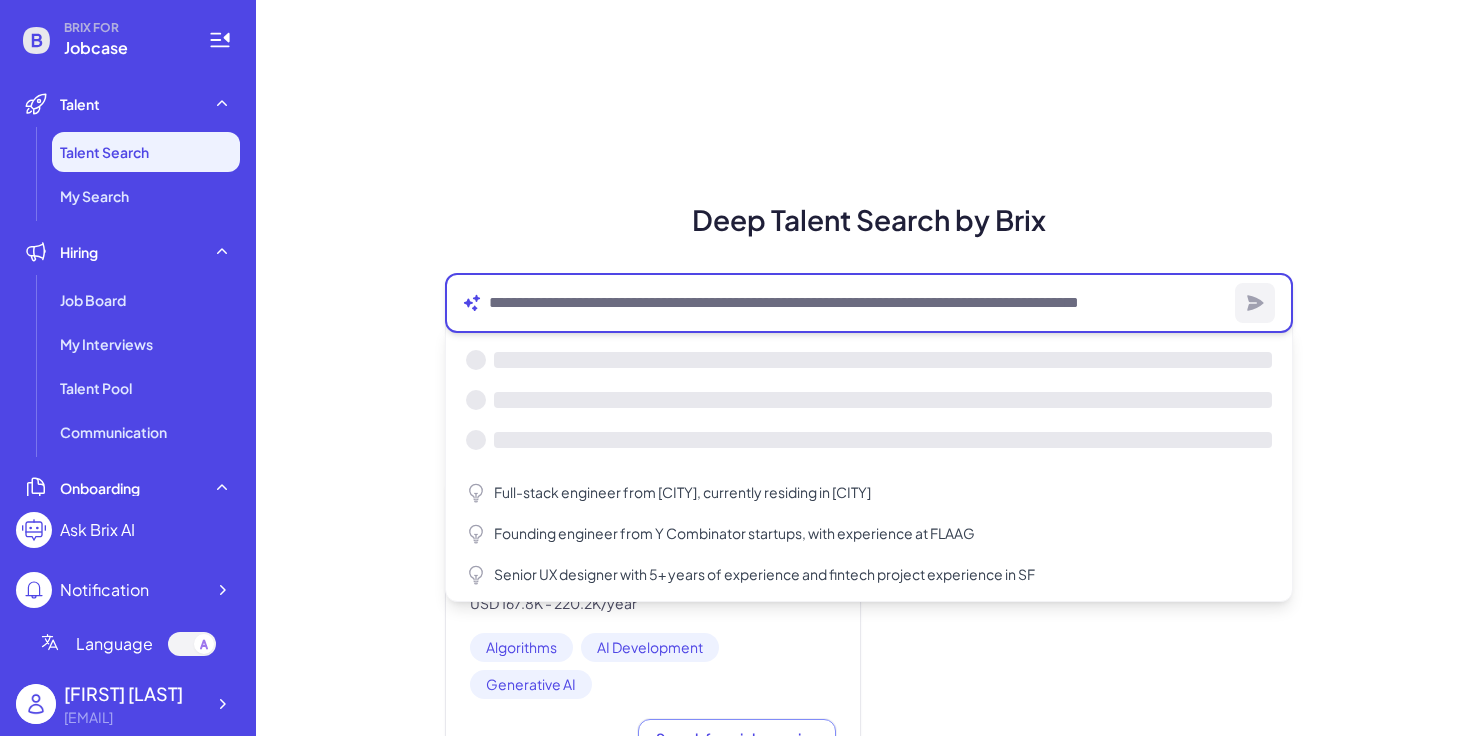 click at bounding box center (858, 303) 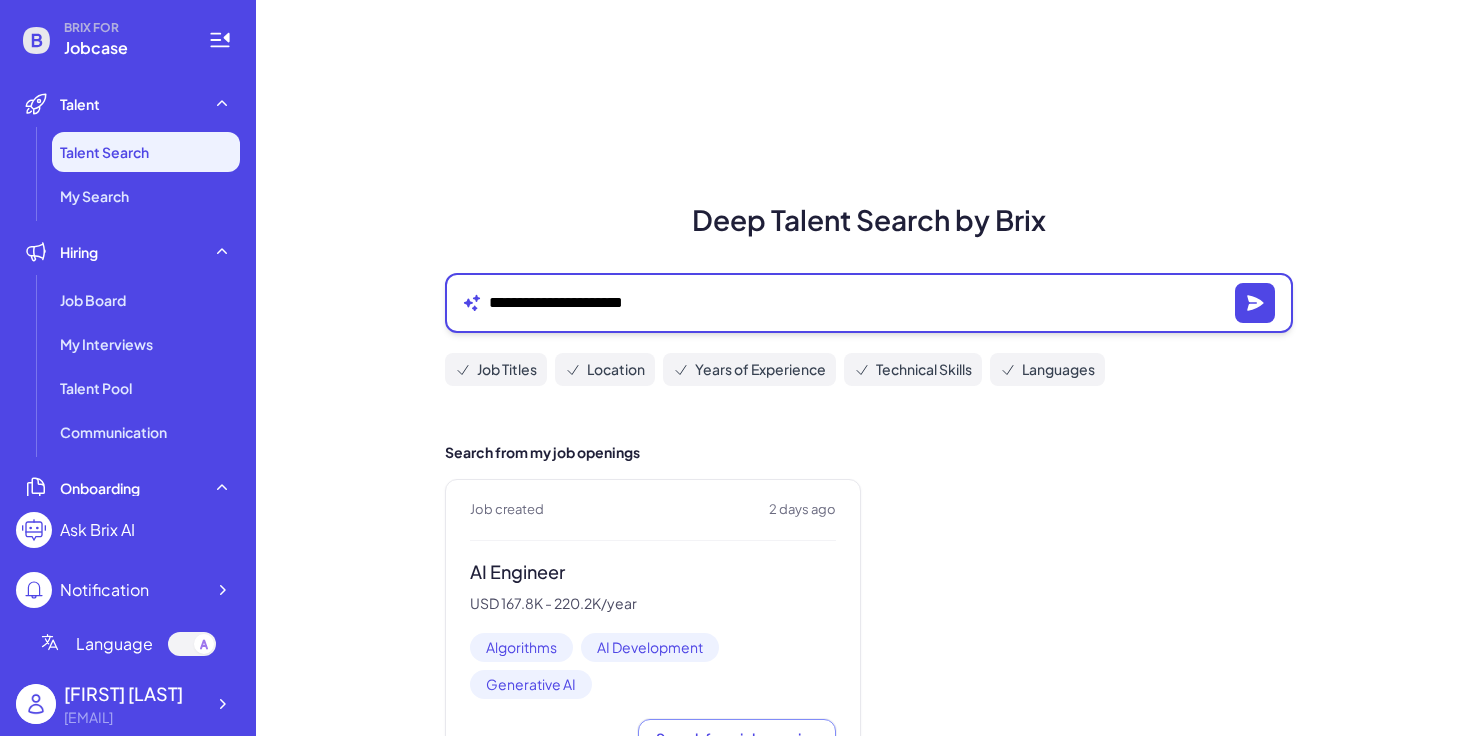 type on "**********" 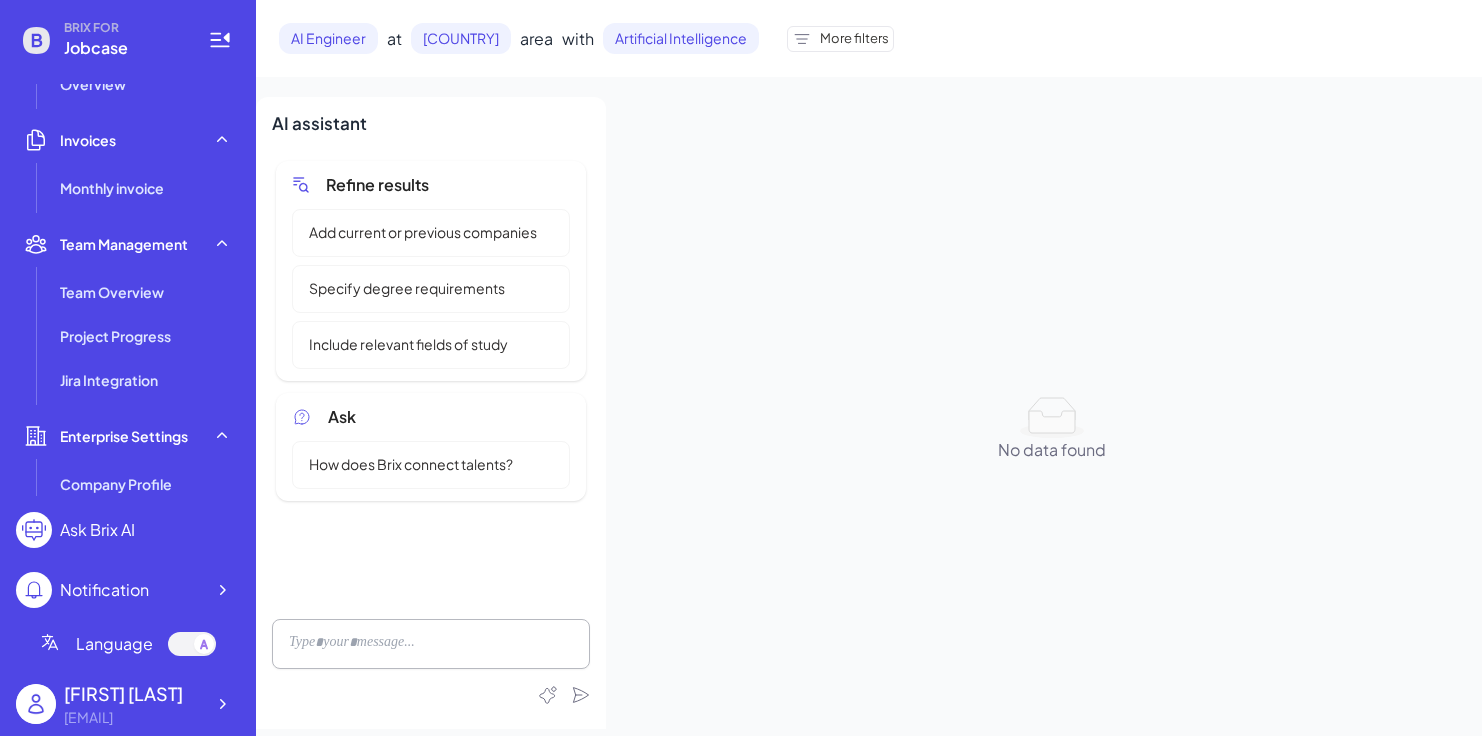 scroll, scrollTop: 641, scrollLeft: 0, axis: vertical 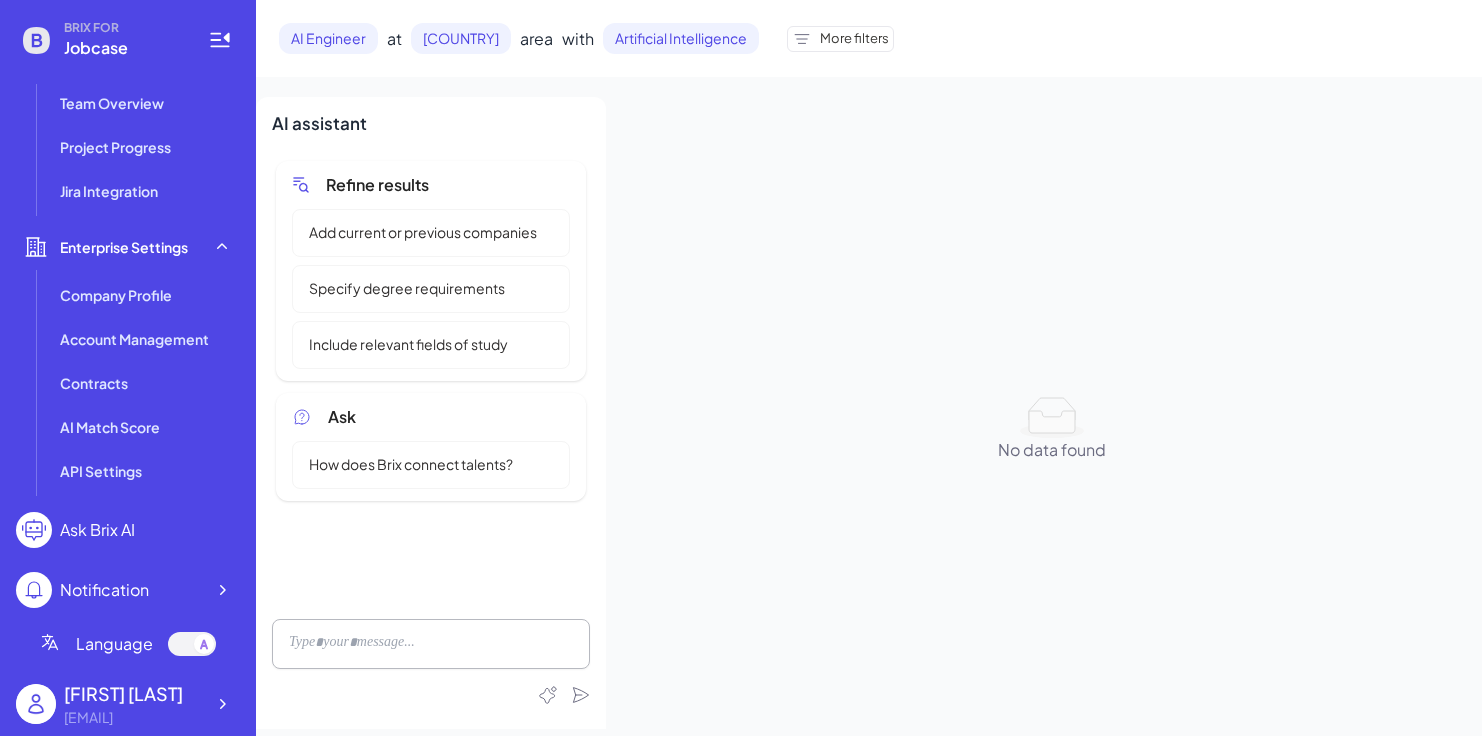 click on "How does Brix connect talents?" at bounding box center [411, 464] 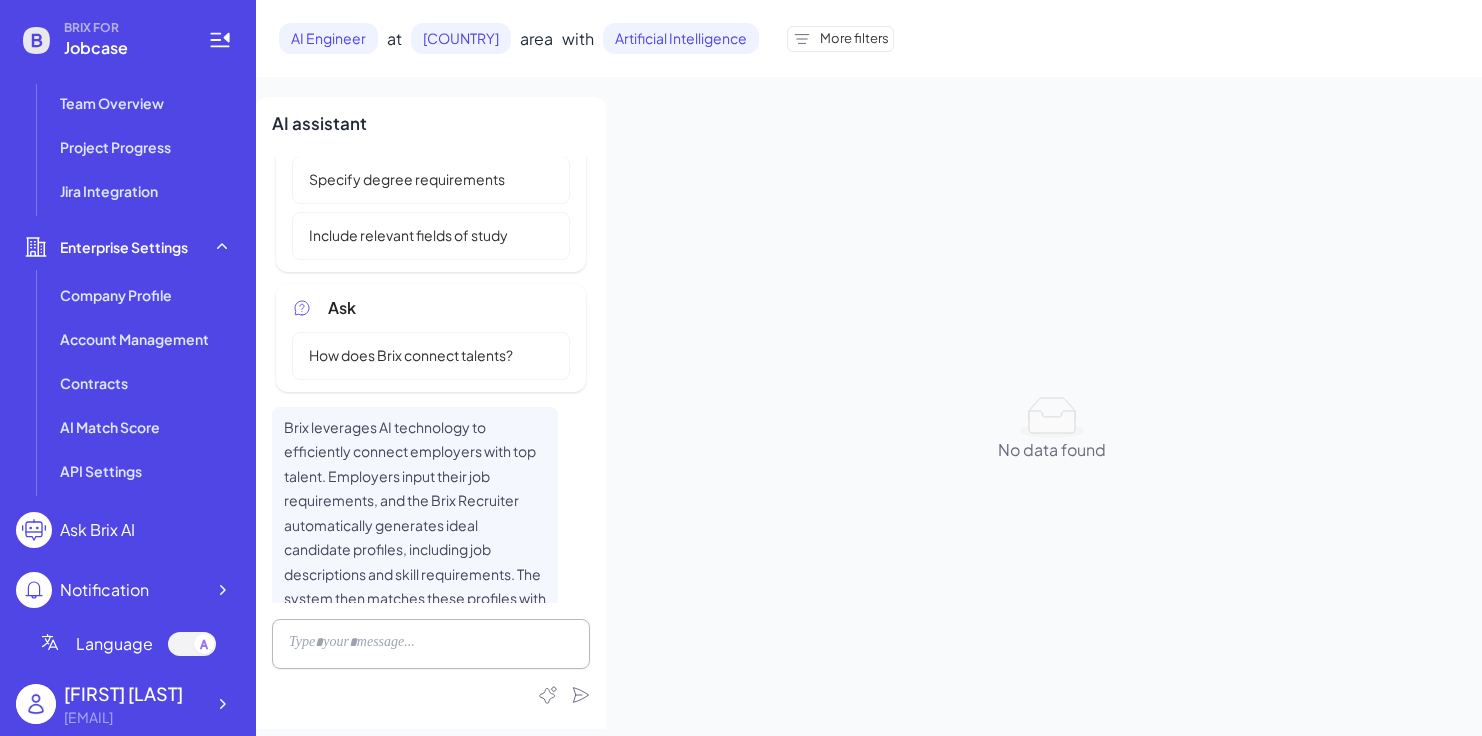 scroll, scrollTop: 0, scrollLeft: 0, axis: both 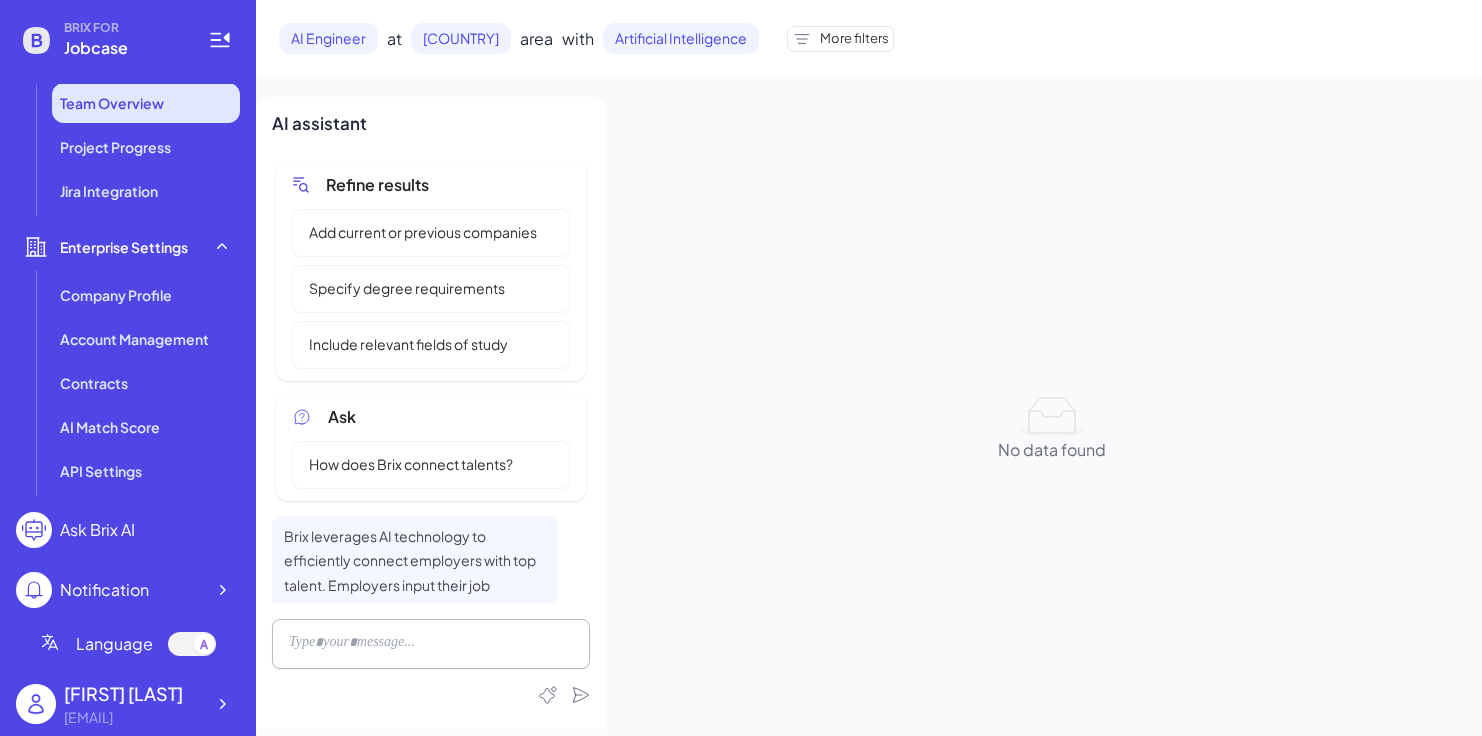 click on "Team Overview" at bounding box center [146, 103] 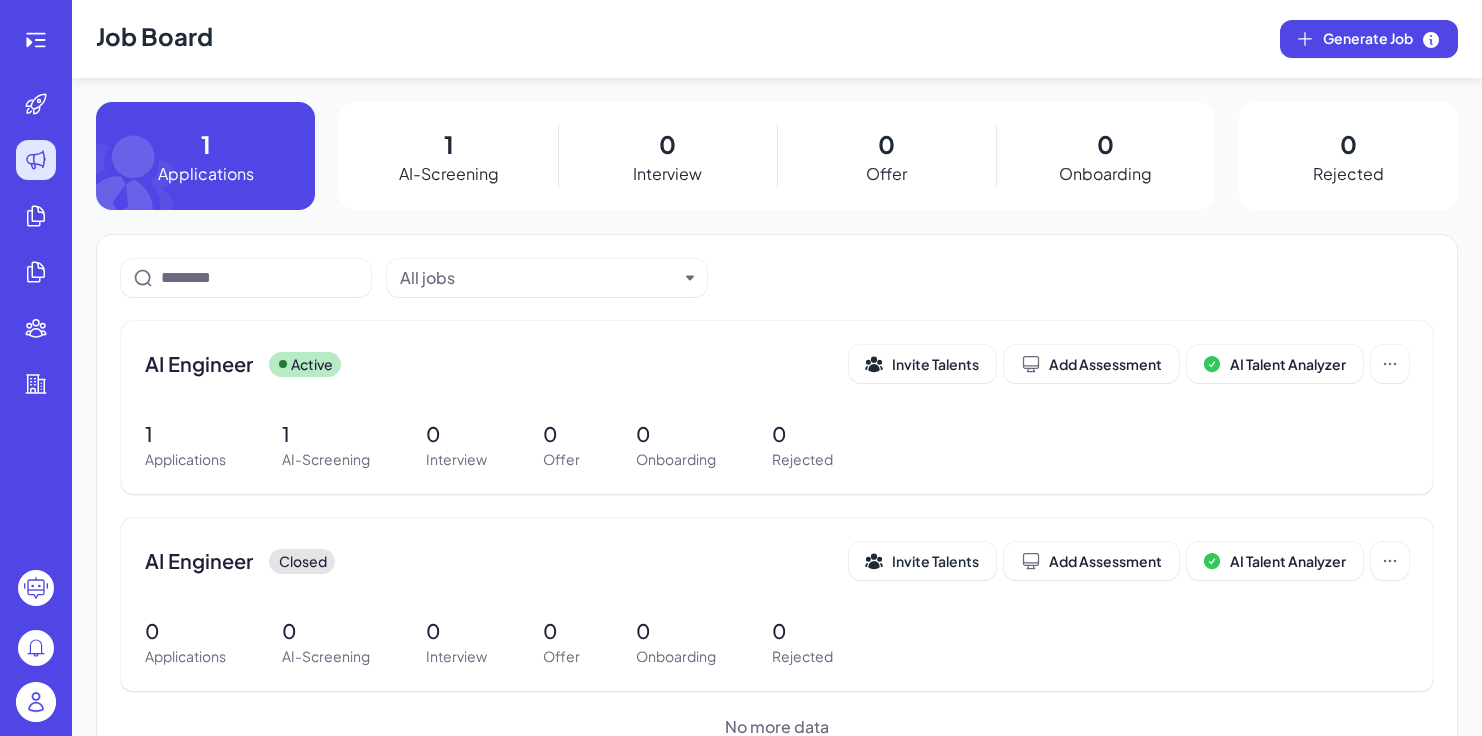 scroll, scrollTop: 0, scrollLeft: 0, axis: both 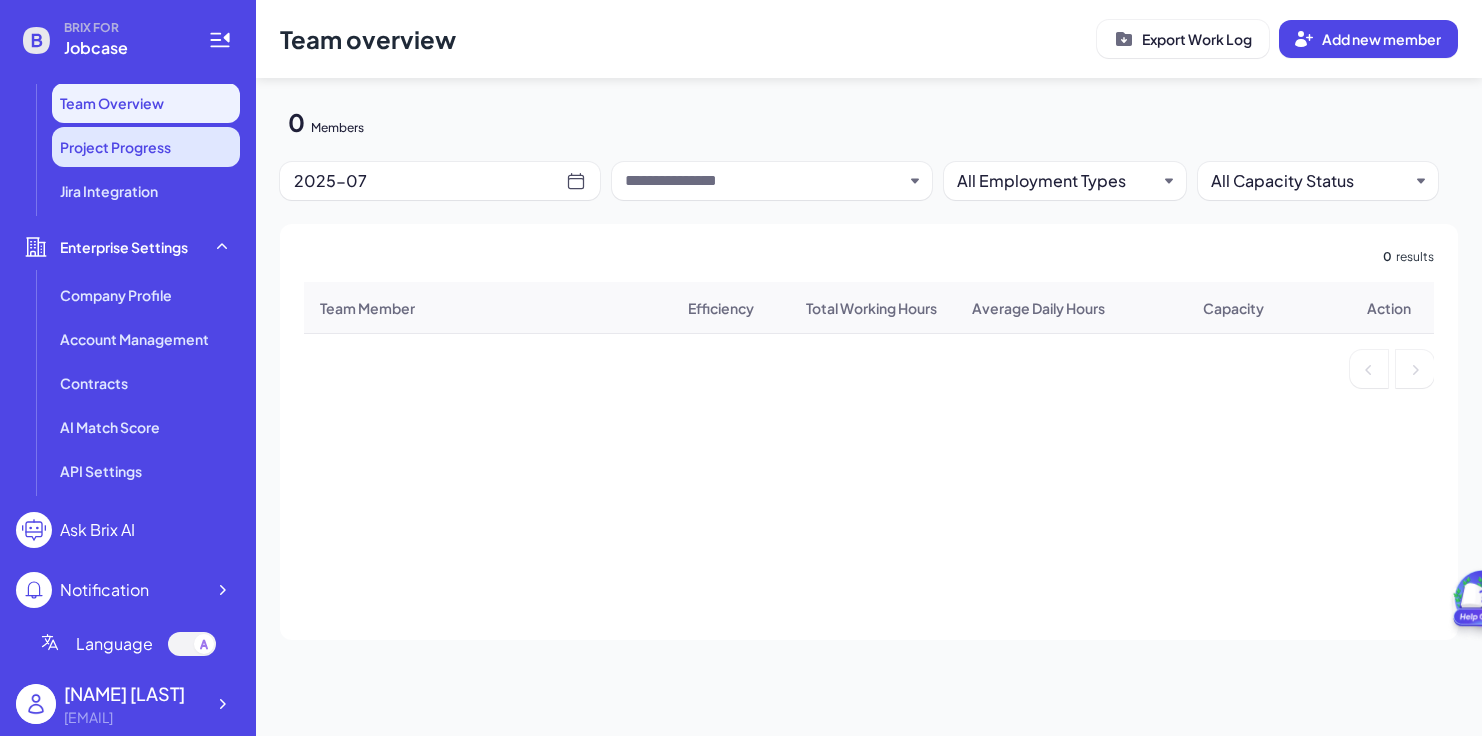 click on "Project Progress" at bounding box center (146, 147) 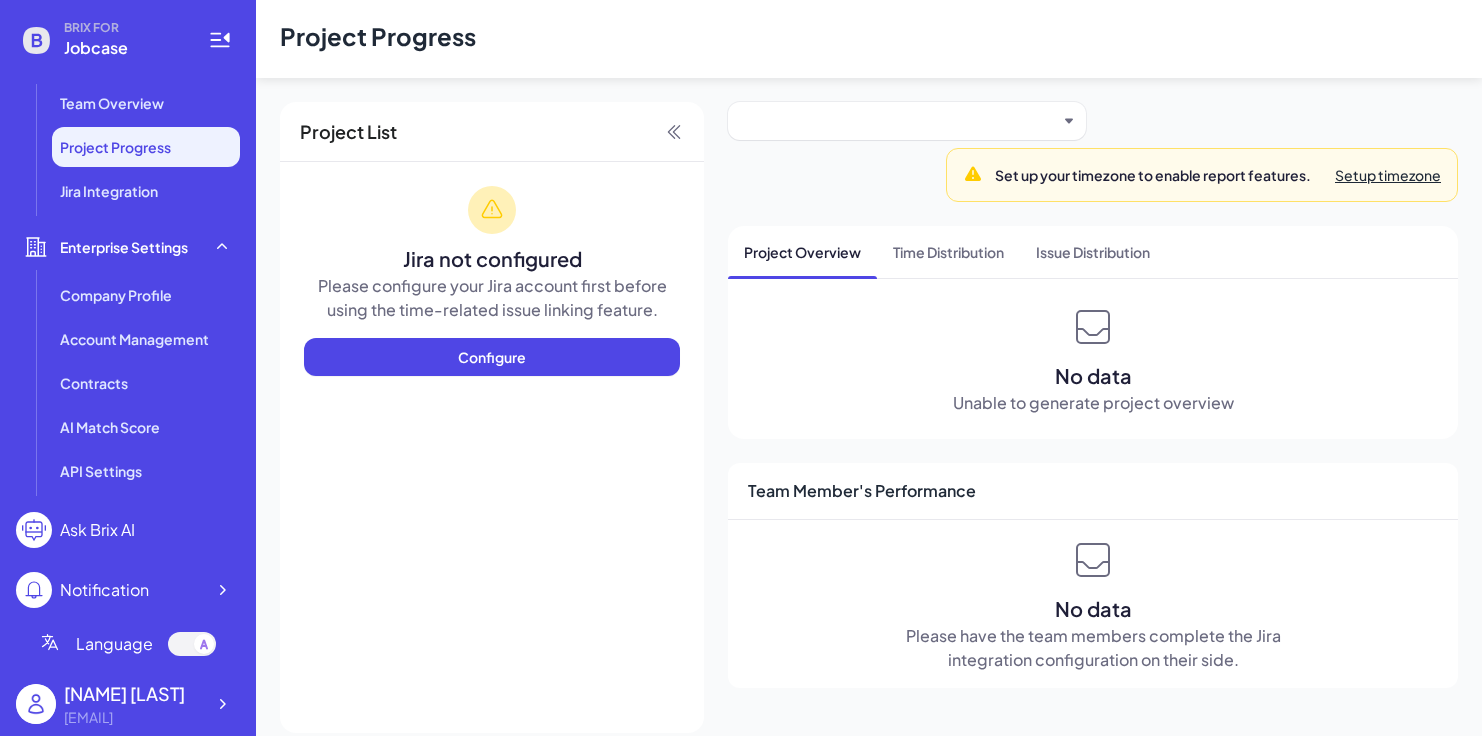 scroll, scrollTop: 21, scrollLeft: 0, axis: vertical 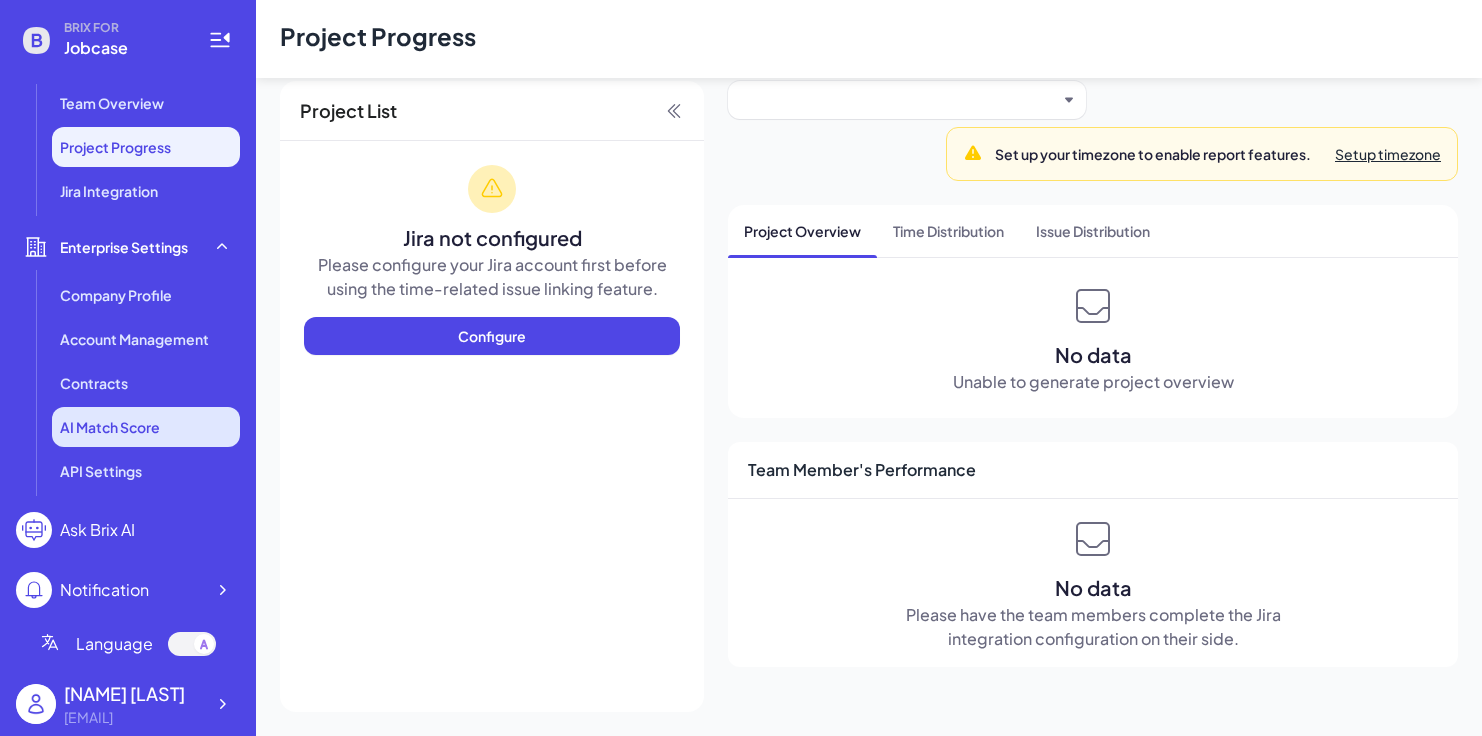 click on "AI Match Score" at bounding box center (146, 427) 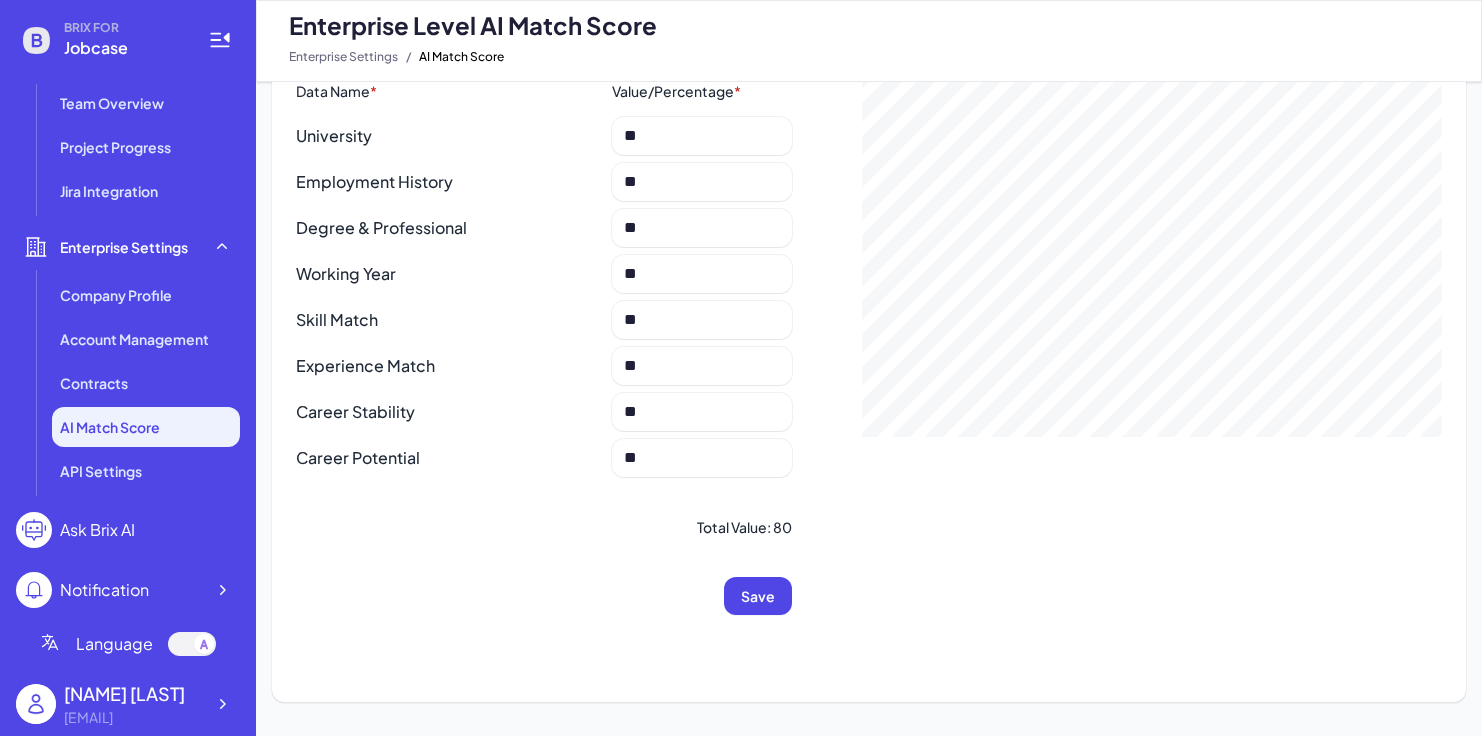 scroll, scrollTop: 0, scrollLeft: 0, axis: both 